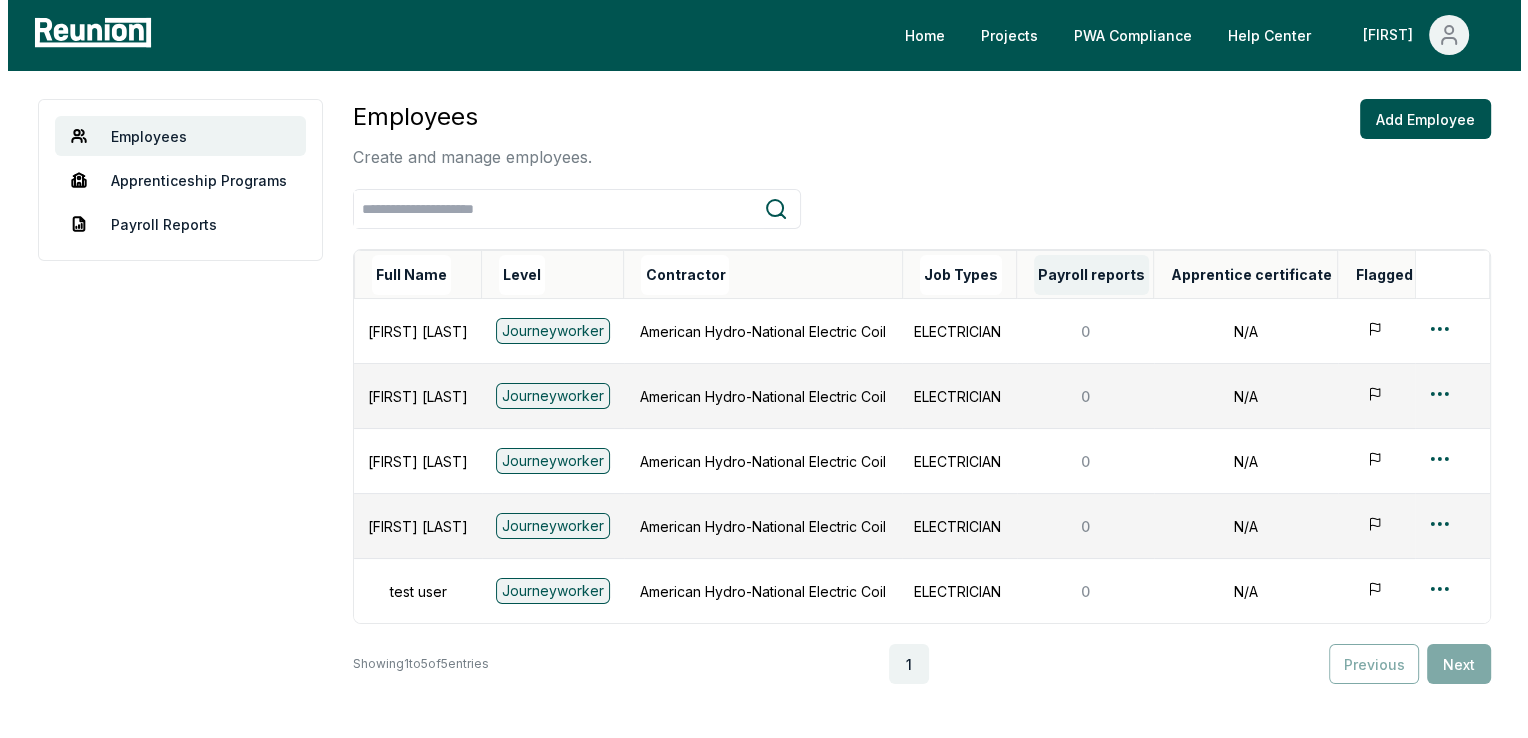 scroll, scrollTop: 0, scrollLeft: 0, axis: both 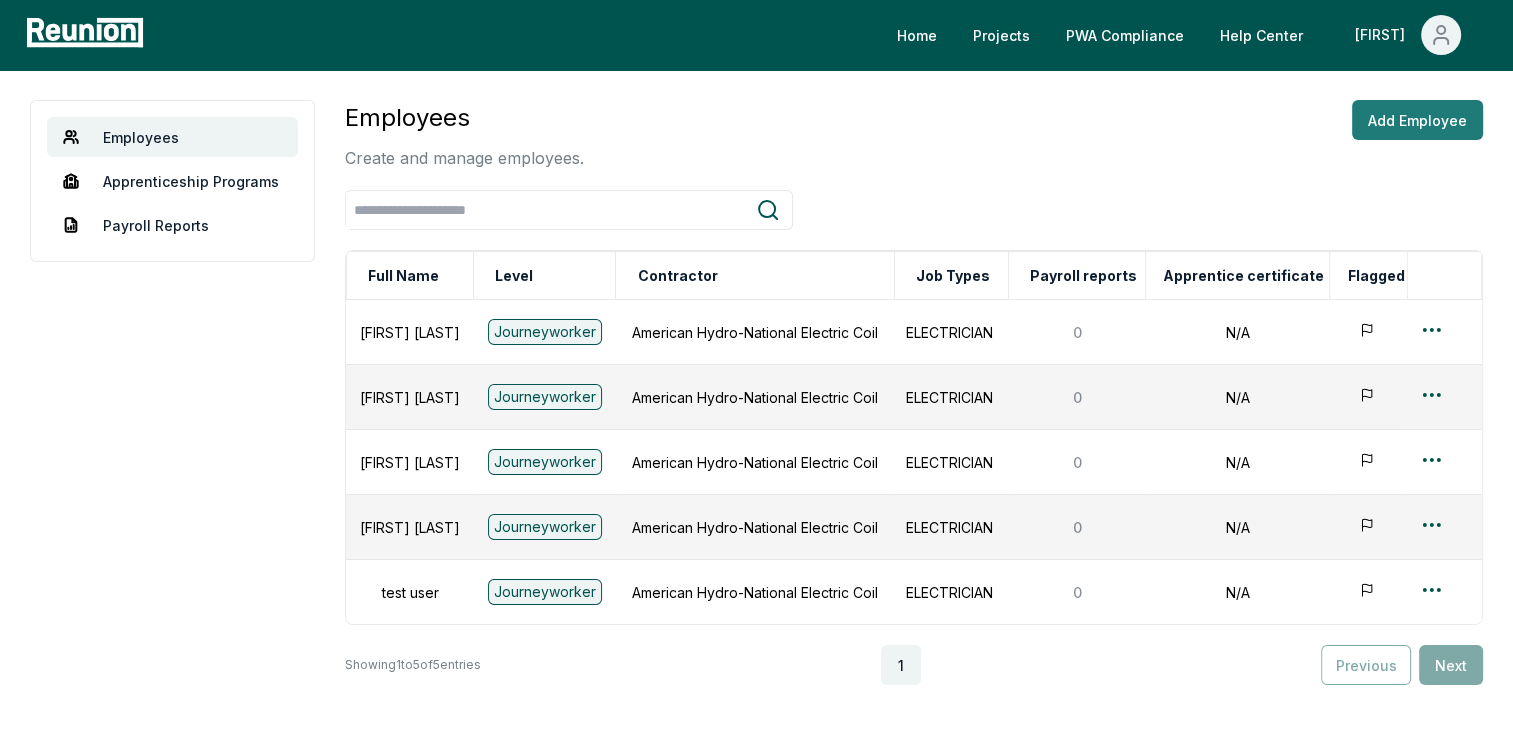 click on "Add Employee" at bounding box center [1417, 120] 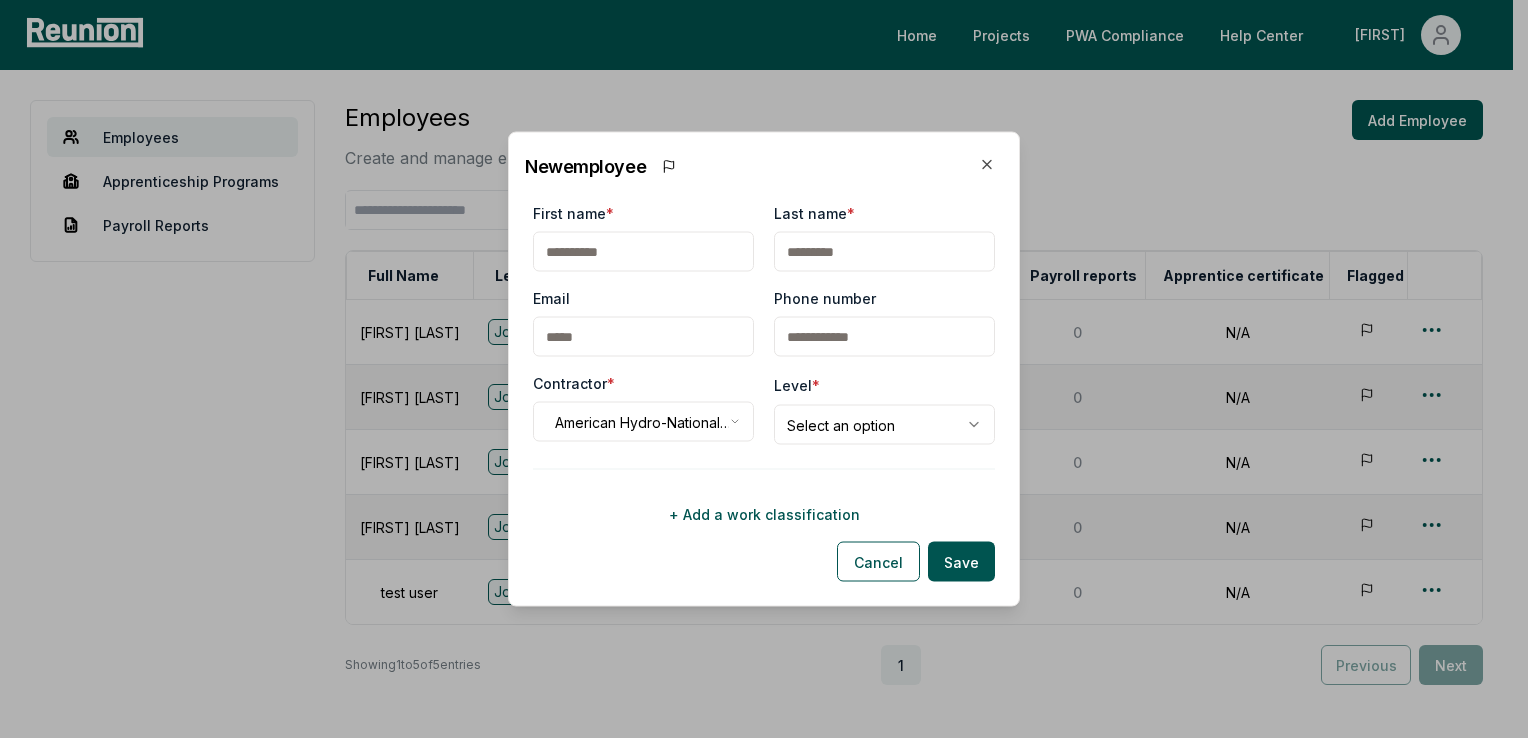 click on "First name  *" at bounding box center [643, 252] 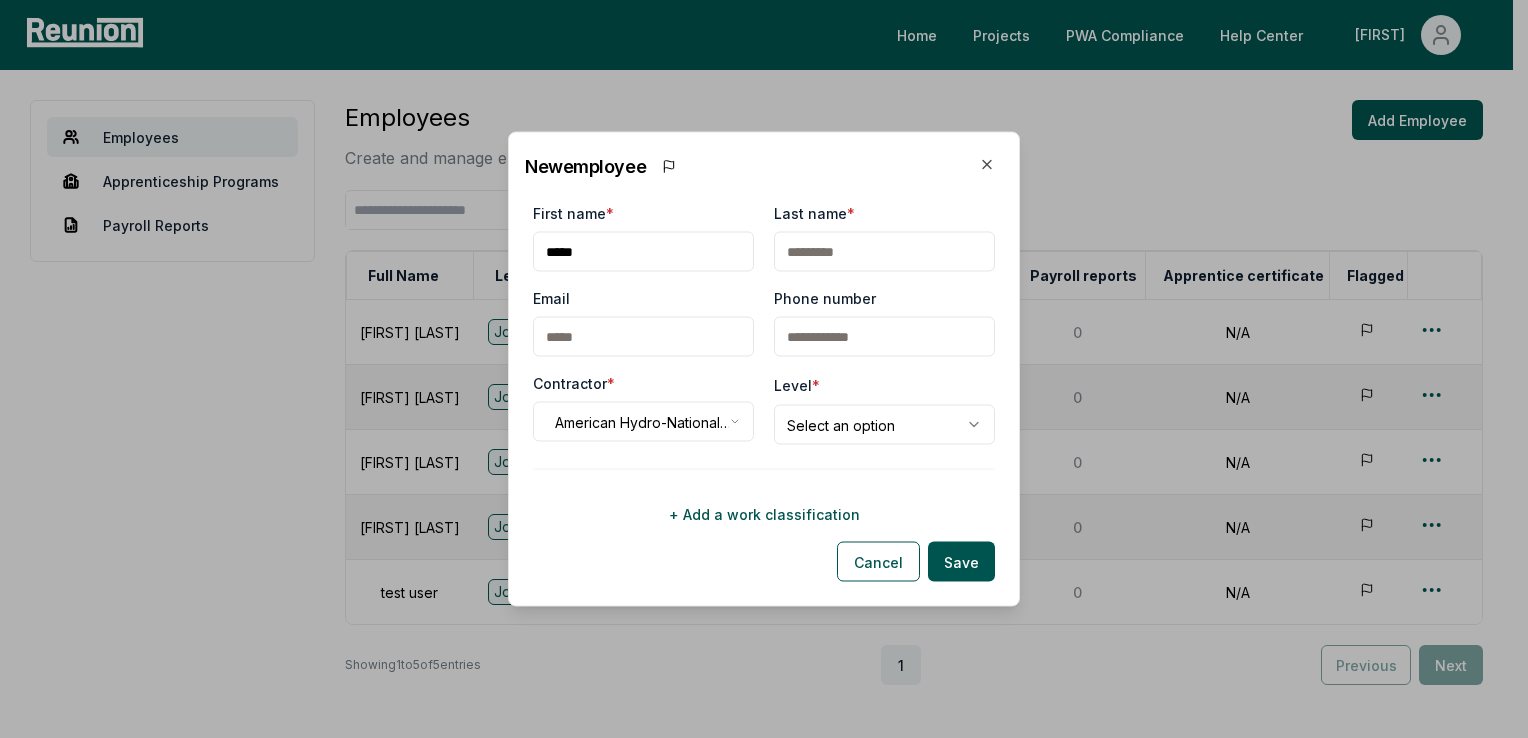 click on "Last name  *" at bounding box center [884, 252] 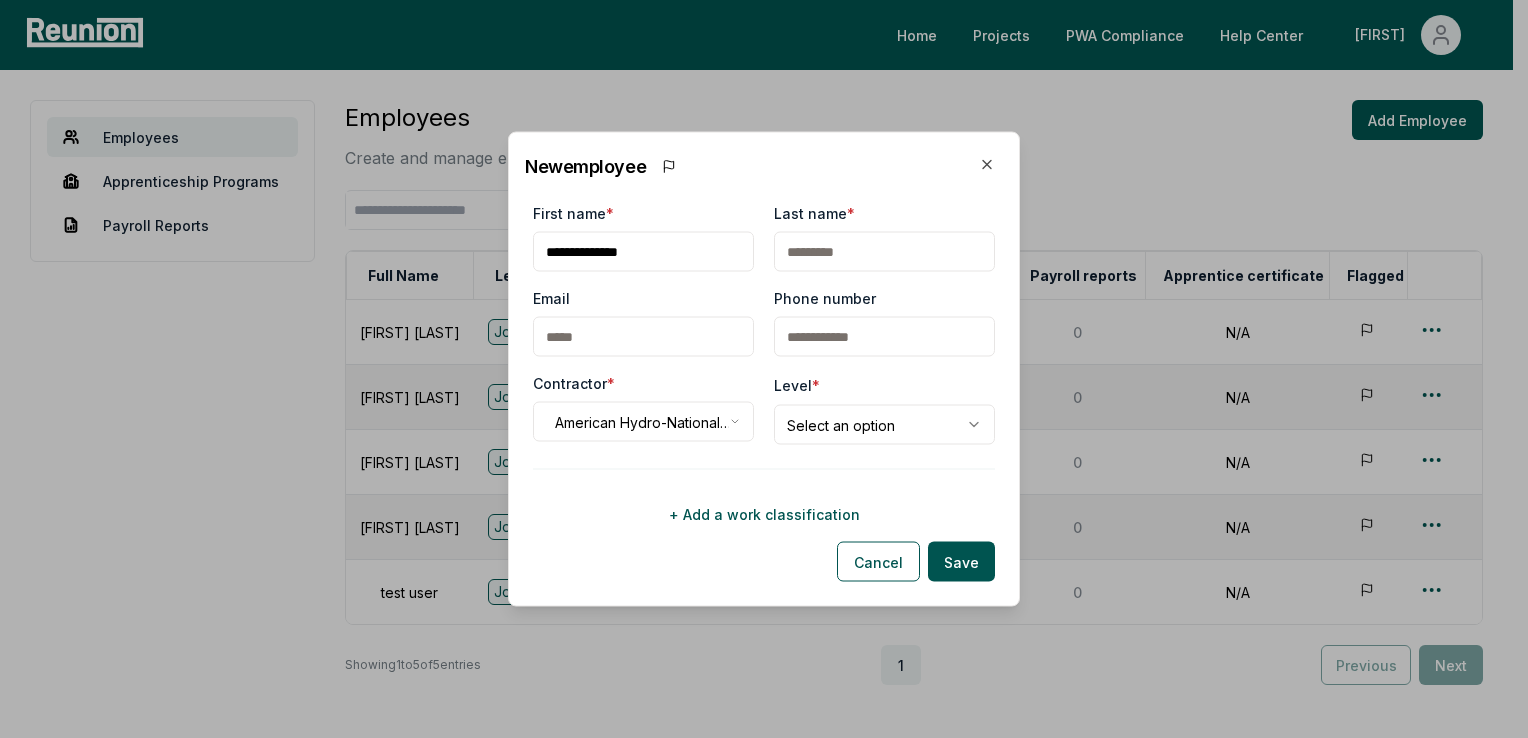 click on "Last name  *" at bounding box center [884, 252] 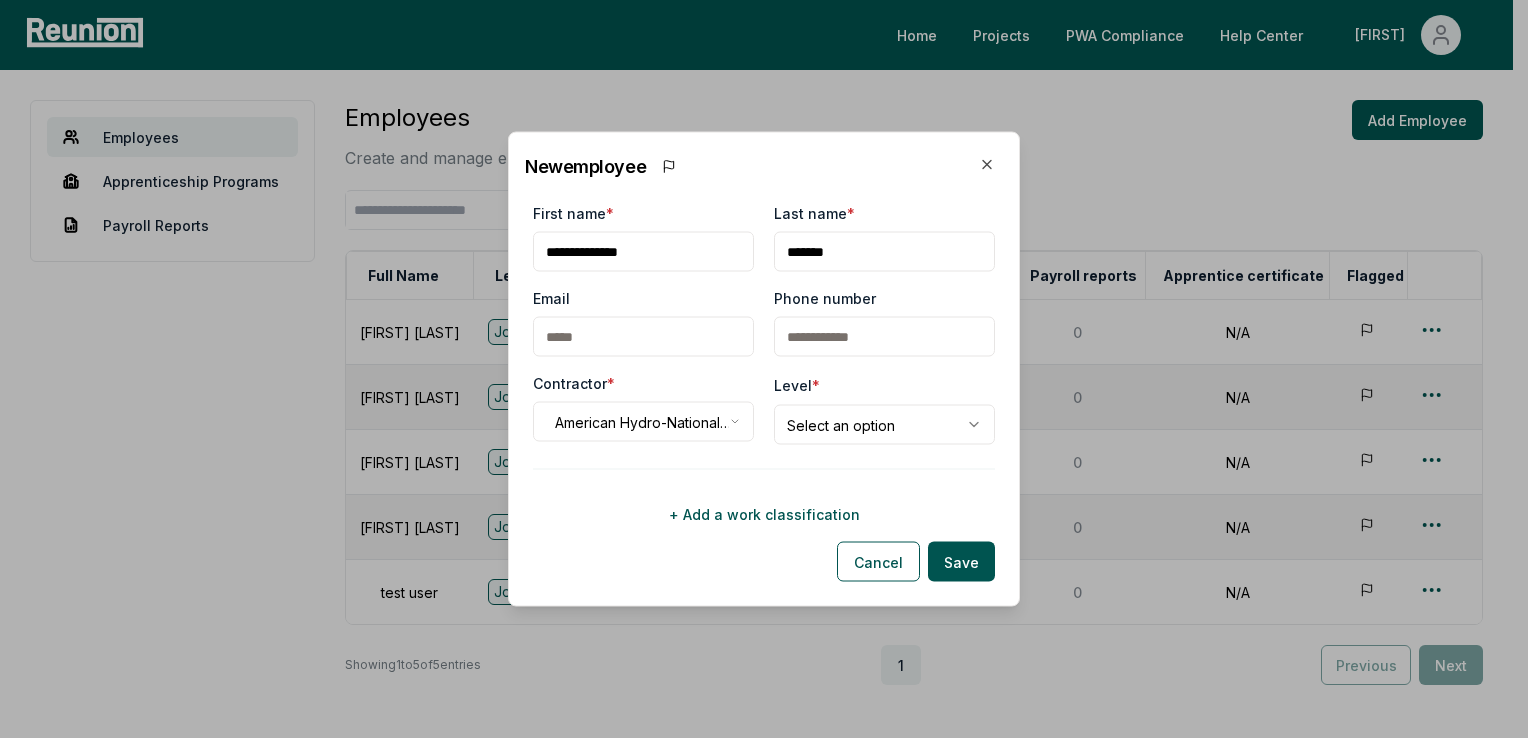 type on "*******" 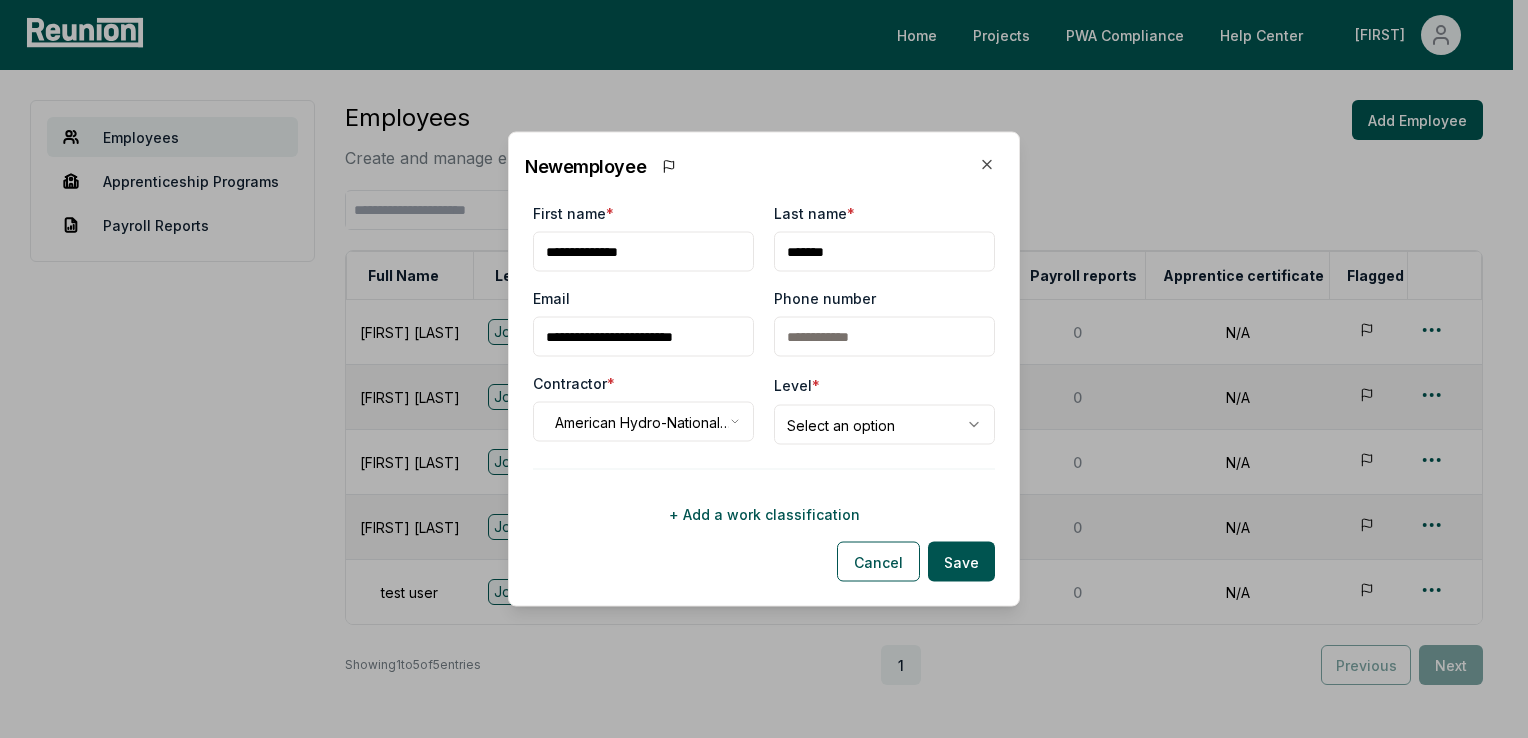 scroll, scrollTop: 0, scrollLeft: 16, axis: horizontal 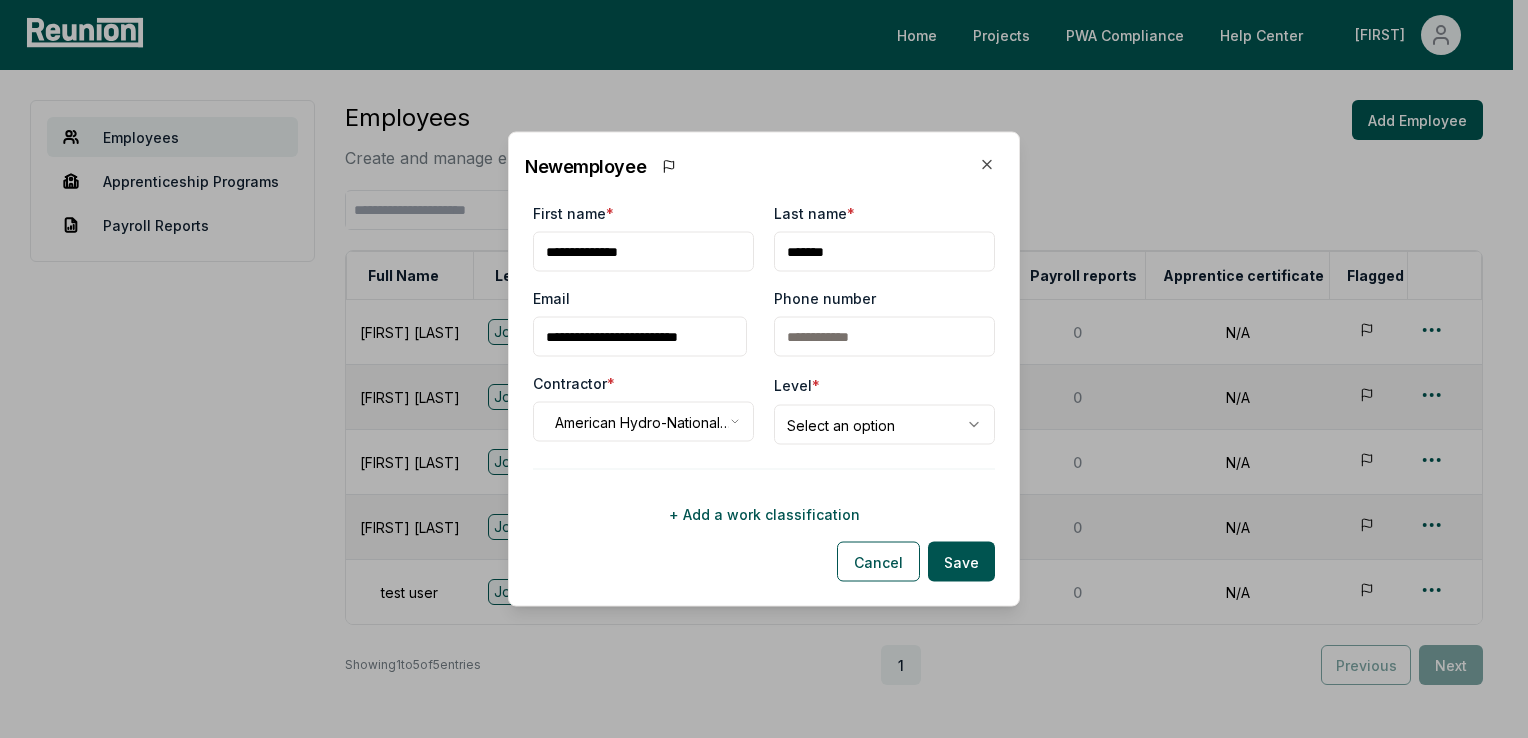 type on "**********" 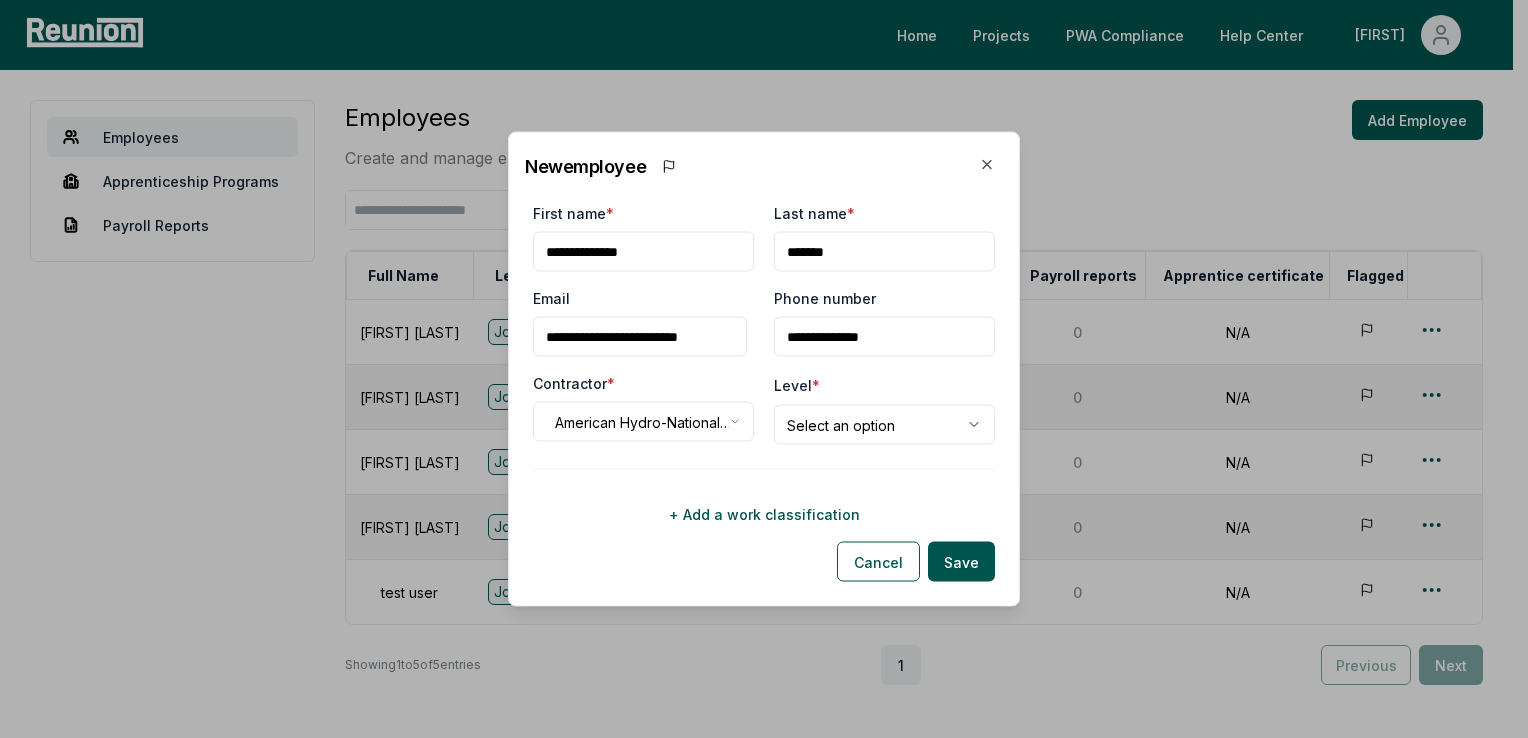 type on "**********" 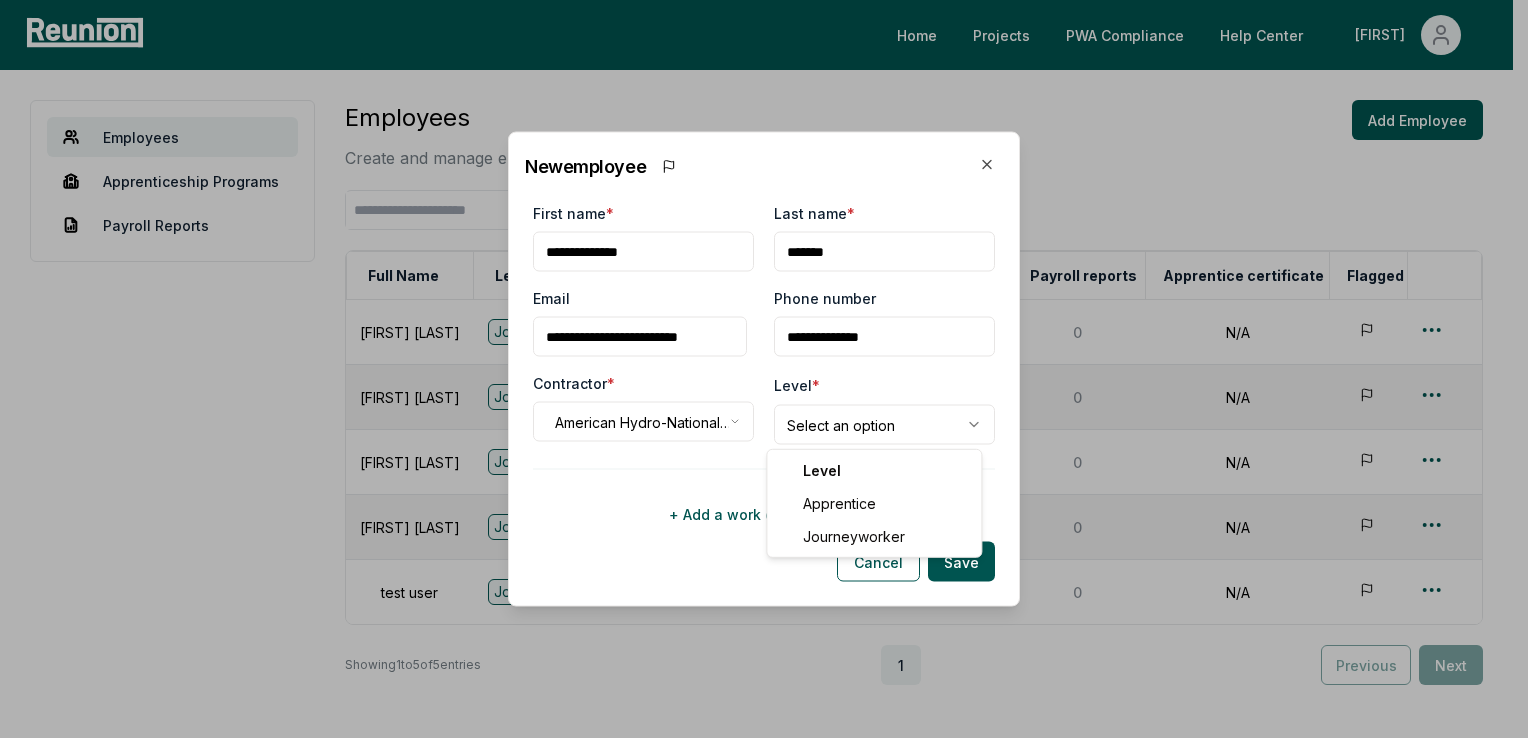 select on "**********" 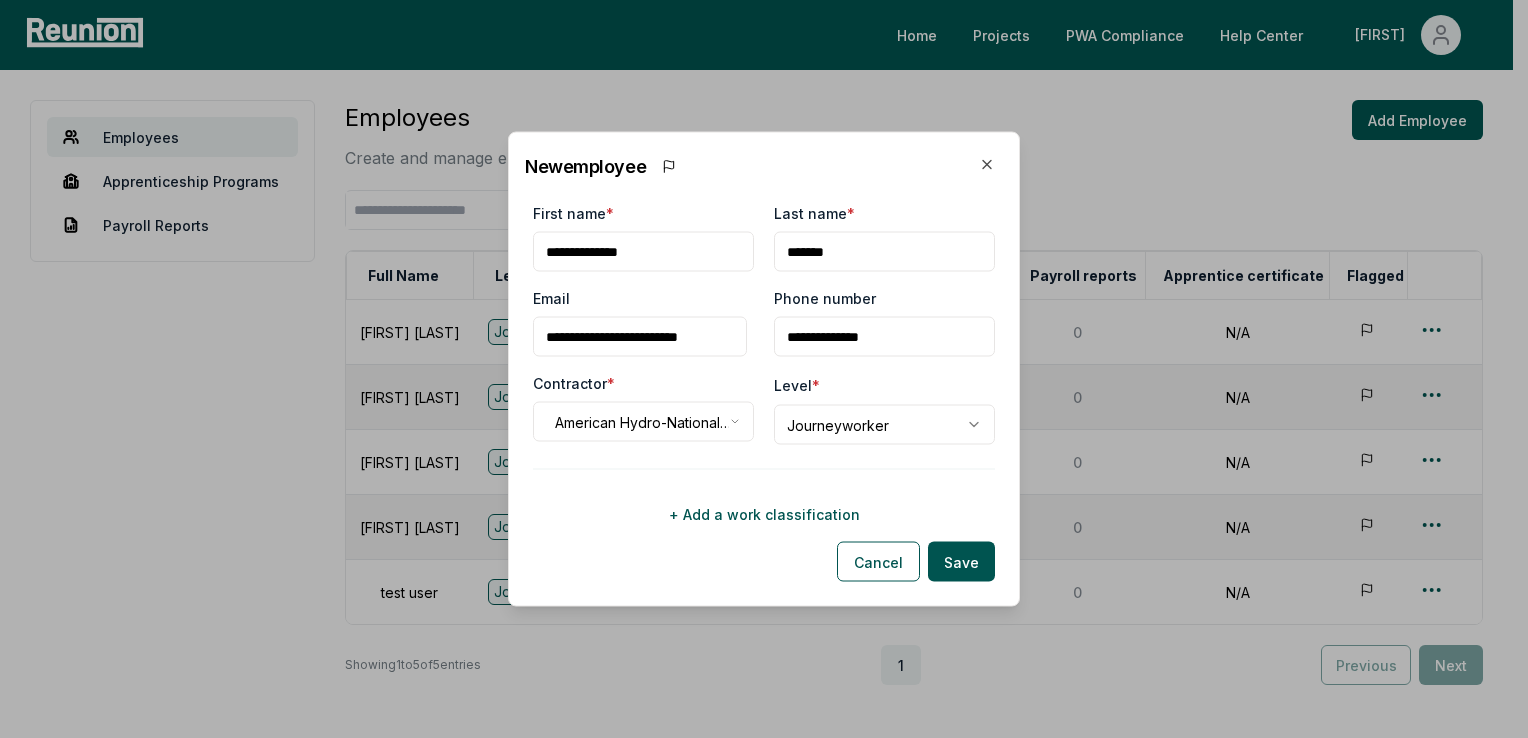 click on "Please visit us on your desktop We're working on making our marketplace mobile-friendly. For now, please visit Reunion on a desktop computer. Home Projects PWA Compliance Help Center [FIRST] Employees Apprenticeship Programs Payroll Reports Employees Create and manage employees. Add Employee Full Name Level Contractor Job Types Payroll reports Apprentice certificate Flagged [LAST] [LAST] Journeyworker American Hydro-National Electric Coil ELECTRICIAN   0 N/A [FIRST] [LAST] Journeyworker American Hydro-National Electric Coil ELECTRICIAN   0 N/A [FIRST]  [LAST] Journeyworker American Hydro-National Electric Coil ELECTRICIAN   0 N/A [FIRST] saldana Journeyworker American Hydro-National Electric Coil ELECTRICIAN   0 N/A test user Journeyworker American Hydro-National Electric Coil ELECTRICIAN   0 N/A Showing  1  to  5  of  5  entries 1 Previous Next
New  employee First name  * Last name  * Email Phone number Contractor  * American Hydro-National Electric Coil Level  * Cancel" at bounding box center [756, 437] 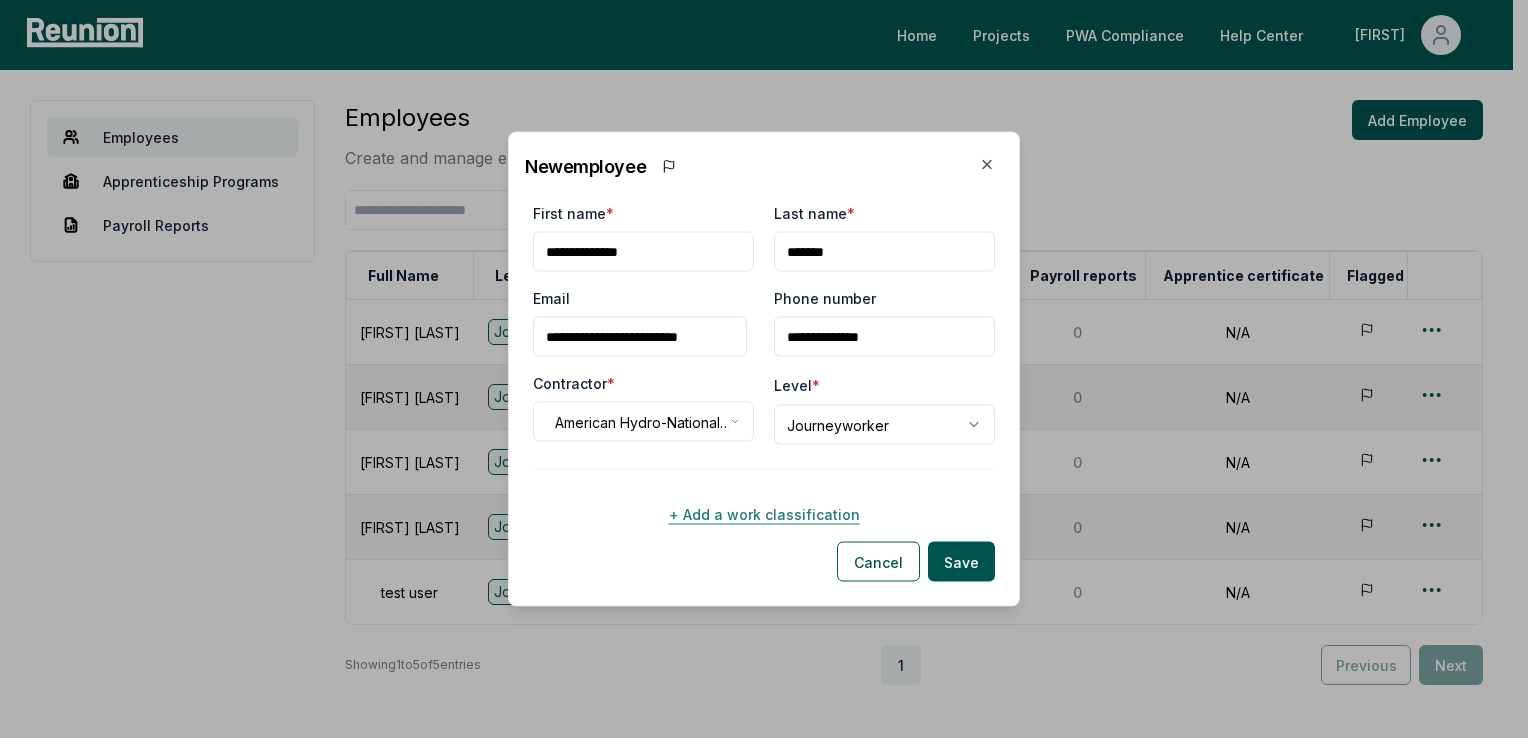 click on "+ Add a work classification" at bounding box center (764, 514) 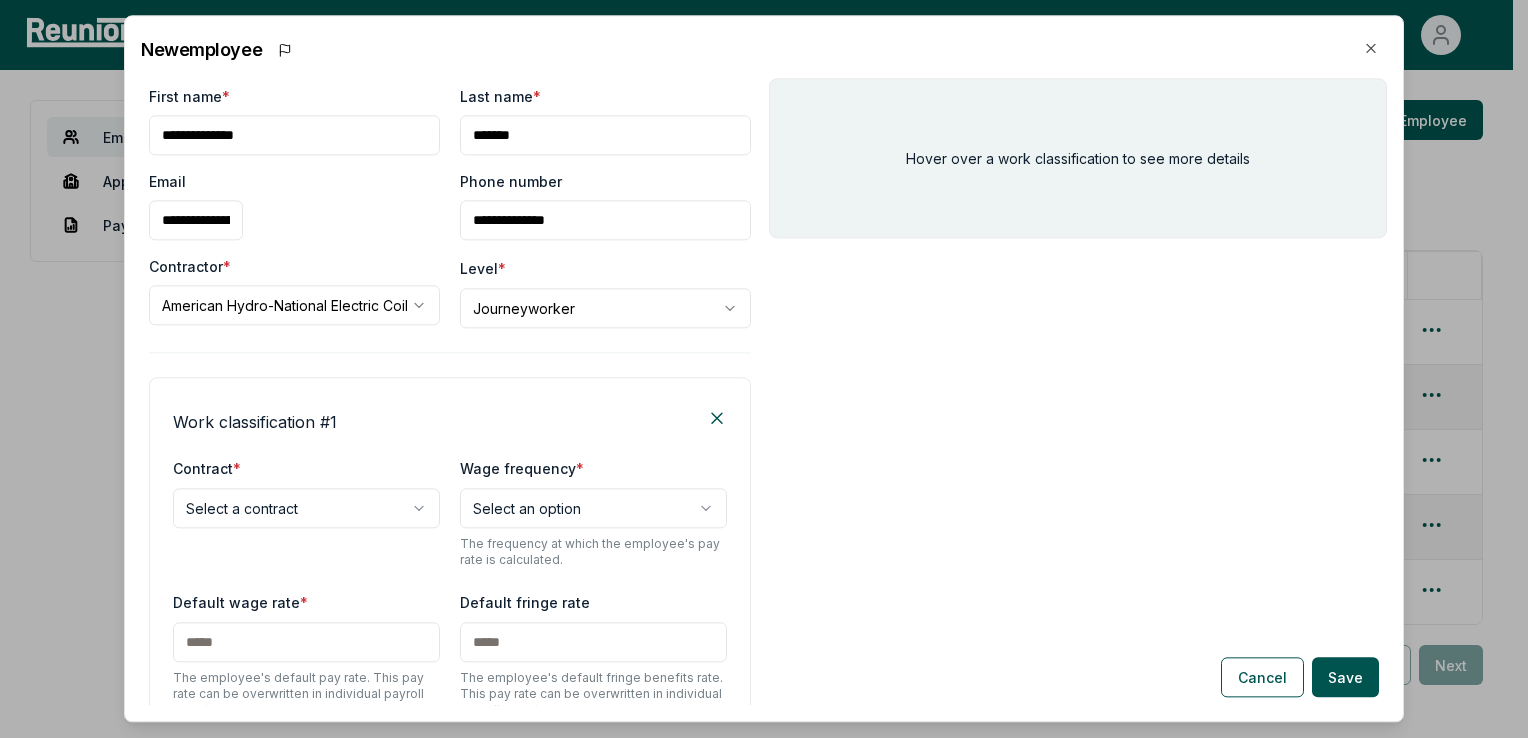 scroll, scrollTop: 364, scrollLeft: 0, axis: vertical 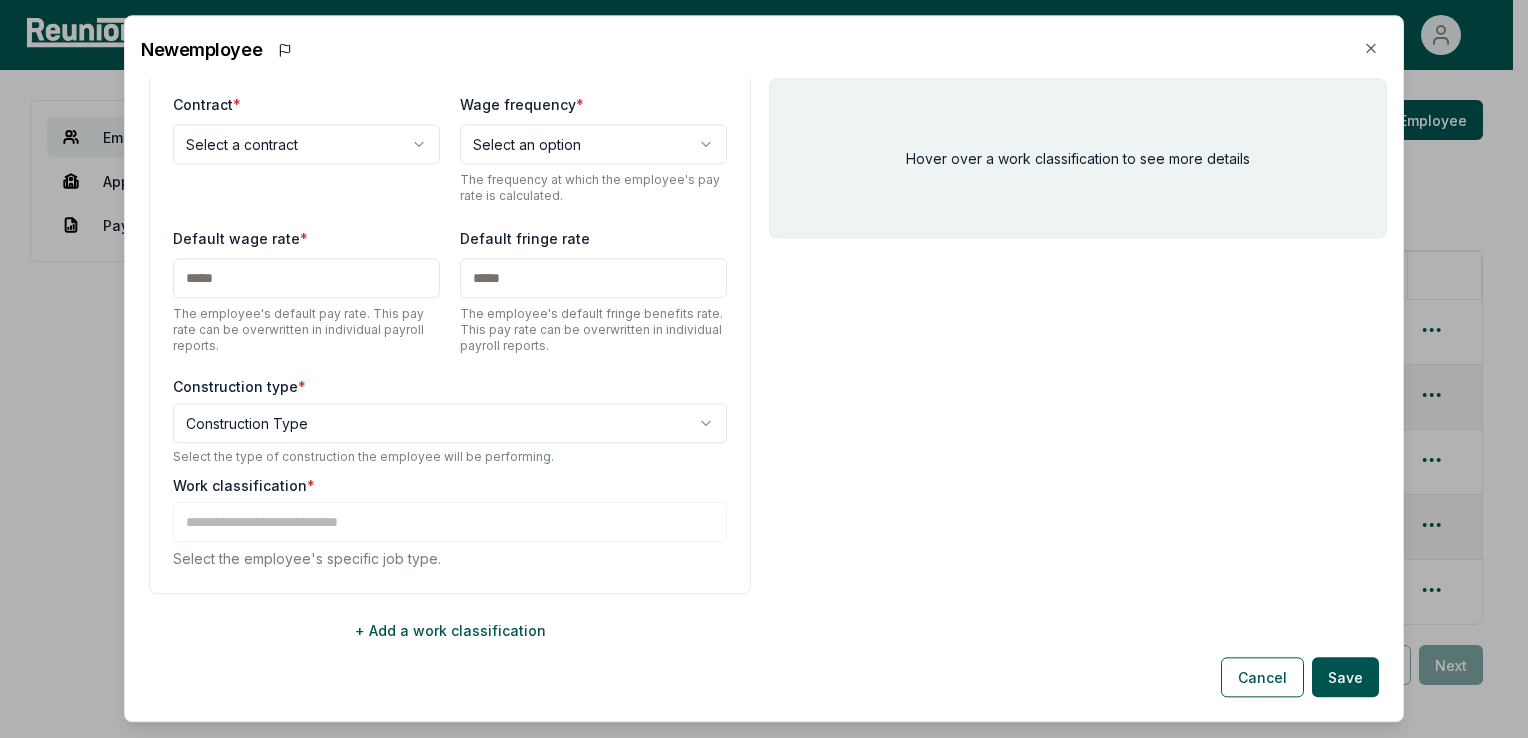 click on "Please visit us on your desktop We're working on making our marketplace mobile-friendly. For now, please visit Reunion on a desktop computer. Home Projects PWA Compliance Help Center [FIRST] Employees Apprenticeship Programs Payroll Reports Employees Create and manage employees. Add Employee Full Name Level Contractor Job Types Payroll reports Apprentice certificate Flagged [LAST] [LAST] Journeyworker American Hydro-National Electric Coil ELECTRICIAN   0 N/A [FIRST] [LAST] Journeyworker American Hydro-National Electric Coil ELECTRICIAN   0 N/A [FIRST]  [LAST] Journeyworker American Hydro-National Electric Coil ELECTRICIAN   0 N/A [FIRST] saldana Journeyworker American Hydro-National Electric Coil ELECTRICIAN   0 N/A test user Journeyworker American Hydro-National Electric Coil ELECTRICIAN   0 N/A Showing  1  to  5  of  5  entries 1 Previous Next
New  employee First name  * Last name  * Email Phone number Contractor  * American Hydro-National Electric Coil Level  * 1  *" at bounding box center [756, 437] 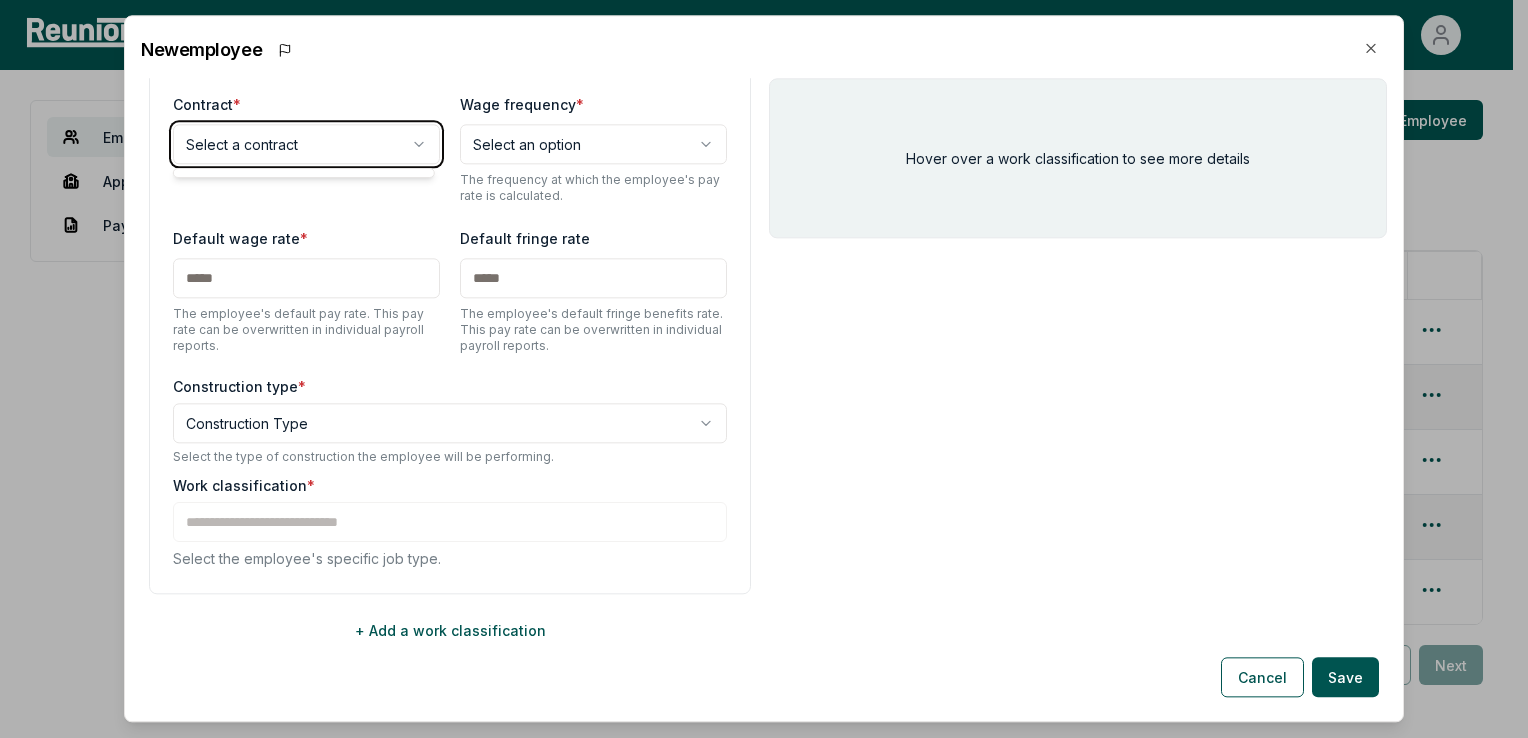click on "Please visit us on your desktop We're working on making our marketplace mobile-friendly. For now, please visit Reunion on a desktop computer. Home Projects PWA Compliance Help Center [FIRST] Employees Apprenticeship Programs Payroll Reports Employees Create and manage employees. Add Employee Full Name Level Contractor Job Types Payroll reports Apprentice certificate Flagged [LAST] [LAST] Journeyworker American Hydro-National Electric Coil ELECTRICIAN   0 N/A [FIRST] [LAST] Journeyworker American Hydro-National Electric Coil ELECTRICIAN   0 N/A [FIRST]  [LAST] Journeyworker American Hydro-National Electric Coil ELECTRICIAN   0 N/A [FIRST] saldana Journeyworker American Hydro-National Electric Coil ELECTRICIAN   0 N/A test user Journeyworker American Hydro-National Electric Coil ELECTRICIAN   0 N/A Showing  1  to  5  of  5  entries 1 Previous Next
New  employee First name  * Last name  * Email Phone number Contractor  * American Hydro-National Electric Coil Level  * 1  *" at bounding box center (756, 437) 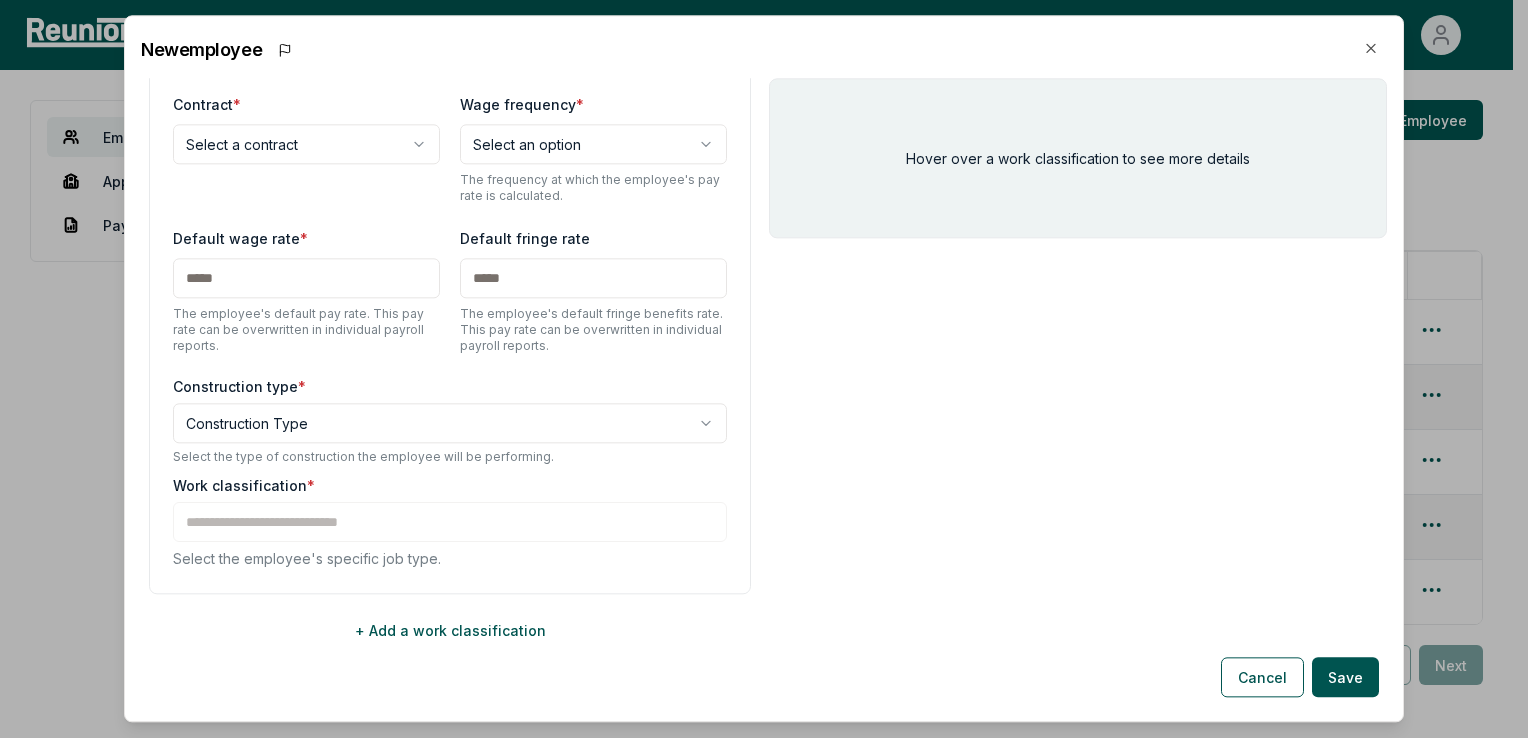 click on "Please visit us on your desktop We're working on making our marketplace mobile-friendly. For now, please visit Reunion on a desktop computer. Home Projects PWA Compliance Help Center [FIRST] Employees Apprenticeship Programs Payroll Reports Employees Create and manage employees. Add Employee Full Name Level Contractor Job Types Payroll reports Apprentice certificate Flagged [LAST] [LAST] Journeyworker American Hydro-National Electric Coil ELECTRICIAN   0 N/A [FIRST] [LAST] Journeyworker American Hydro-National Electric Coil ELECTRICIAN   0 N/A [FIRST]  [LAST] Journeyworker American Hydro-National Electric Coil ELECTRICIAN   0 N/A [FIRST] saldana Journeyworker American Hydro-National Electric Coil ELECTRICIAN   0 N/A test user Journeyworker American Hydro-National Electric Coil ELECTRICIAN   0 N/A Showing  1  to  5  of  5  entries 1 Previous Next
New  employee First name  * Last name  * Email Phone number Contractor  * American Hydro-National Electric Coil Level  * 1  *" at bounding box center [756, 437] 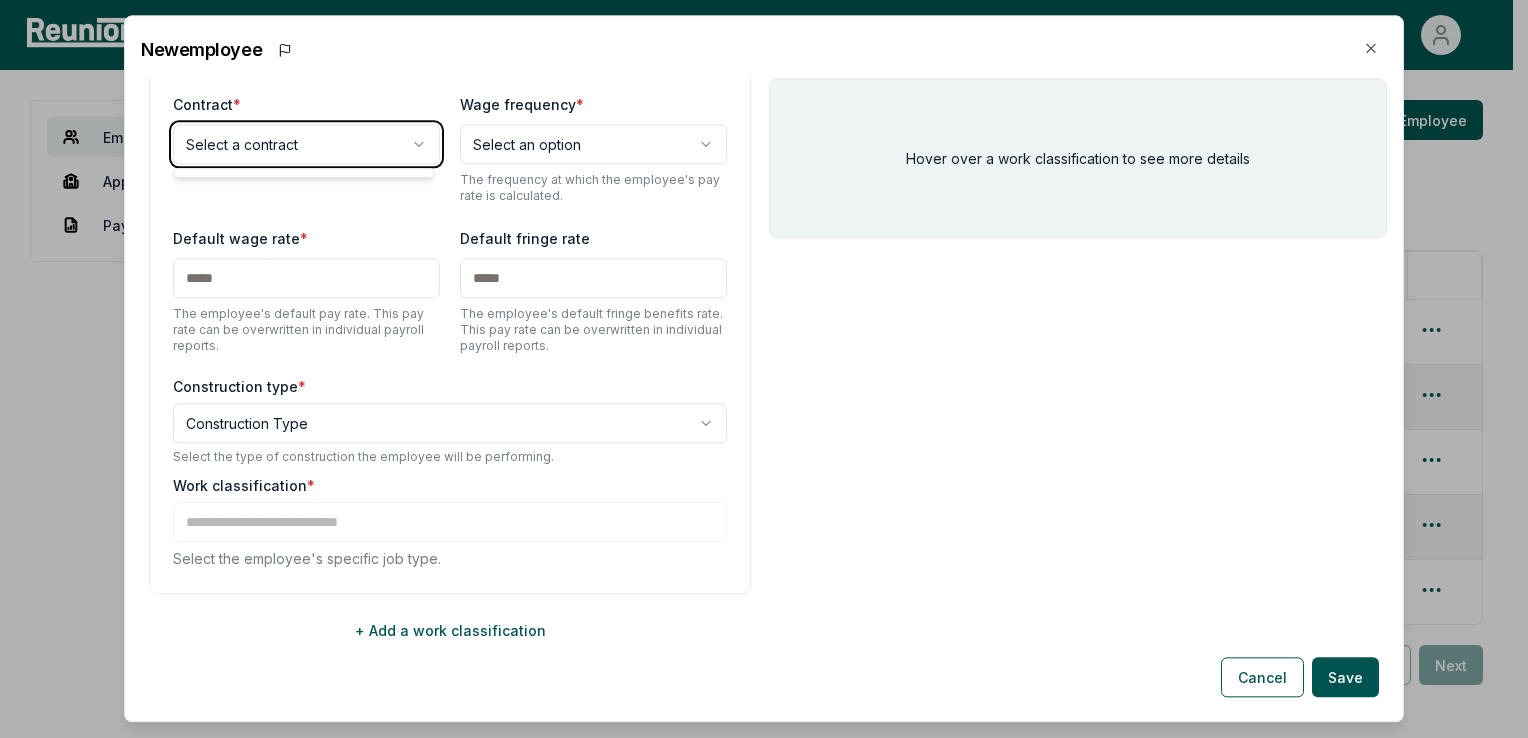 click on "Please visit us on your desktop We're working on making our marketplace mobile-friendly. For now, please visit Reunion on a desktop computer. Home Projects PWA Compliance Help Center [FIRST] Employees Apprenticeship Programs Payroll Reports Employees Create and manage employees. Add Employee Full Name Level Contractor Job Types Payroll reports Apprentice certificate Flagged [LAST] [LAST] Journeyworker American Hydro-National Electric Coil ELECTRICIAN   0 N/A [FIRST] [LAST] Journeyworker American Hydro-National Electric Coil ELECTRICIAN   0 N/A [FIRST]  [LAST] Journeyworker American Hydro-National Electric Coil ELECTRICIAN   0 N/A [FIRST] saldana Journeyworker American Hydro-National Electric Coil ELECTRICIAN   0 N/A test user Journeyworker American Hydro-National Electric Coil ELECTRICIAN   0 N/A Showing  1  to  5  of  5  entries 1 Previous Next
New  employee First name  * Last name  * Email Phone number Contractor  * American Hydro-National Electric Coil Level  * 1  *" at bounding box center [756, 437] 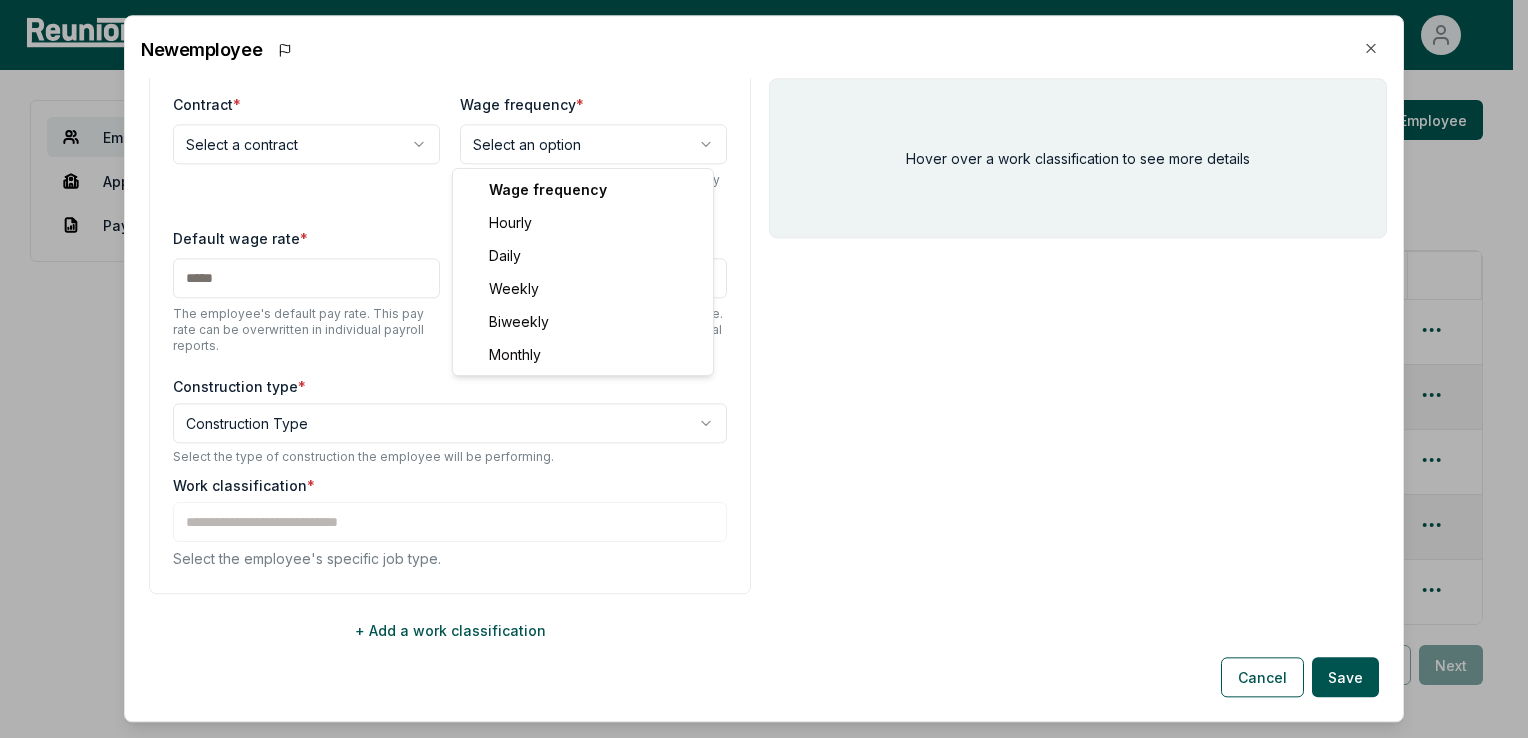 click on "Please visit us on your desktop We're working on making our marketplace mobile-friendly. For now, please visit Reunion on a desktop computer. Home Projects PWA Compliance Help Center [FIRST] Employees Apprenticeship Programs Payroll Reports Employees Create and manage employees. Add Employee Full Name Level Contractor Job Types Payroll reports Apprentice certificate Flagged [LAST] [LAST] Journeyworker American Hydro-National Electric Coil ELECTRICIAN   0 N/A [FIRST] [LAST] Journeyworker American Hydro-National Electric Coil ELECTRICIAN   0 N/A [FIRST]  [LAST] Journeyworker American Hydro-National Electric Coil ELECTRICIAN   0 N/A [FIRST] saldana Journeyworker American Hydro-National Electric Coil ELECTRICIAN   0 N/A test user Journeyworker American Hydro-National Electric Coil ELECTRICIAN   0 N/A Showing  1  to  5  of  5  entries 1 Previous Next
New  employee First name  * Last name  * Email Phone number Contractor  * American Hydro-National Electric Coil Level  * 1  *" at bounding box center (756, 437) 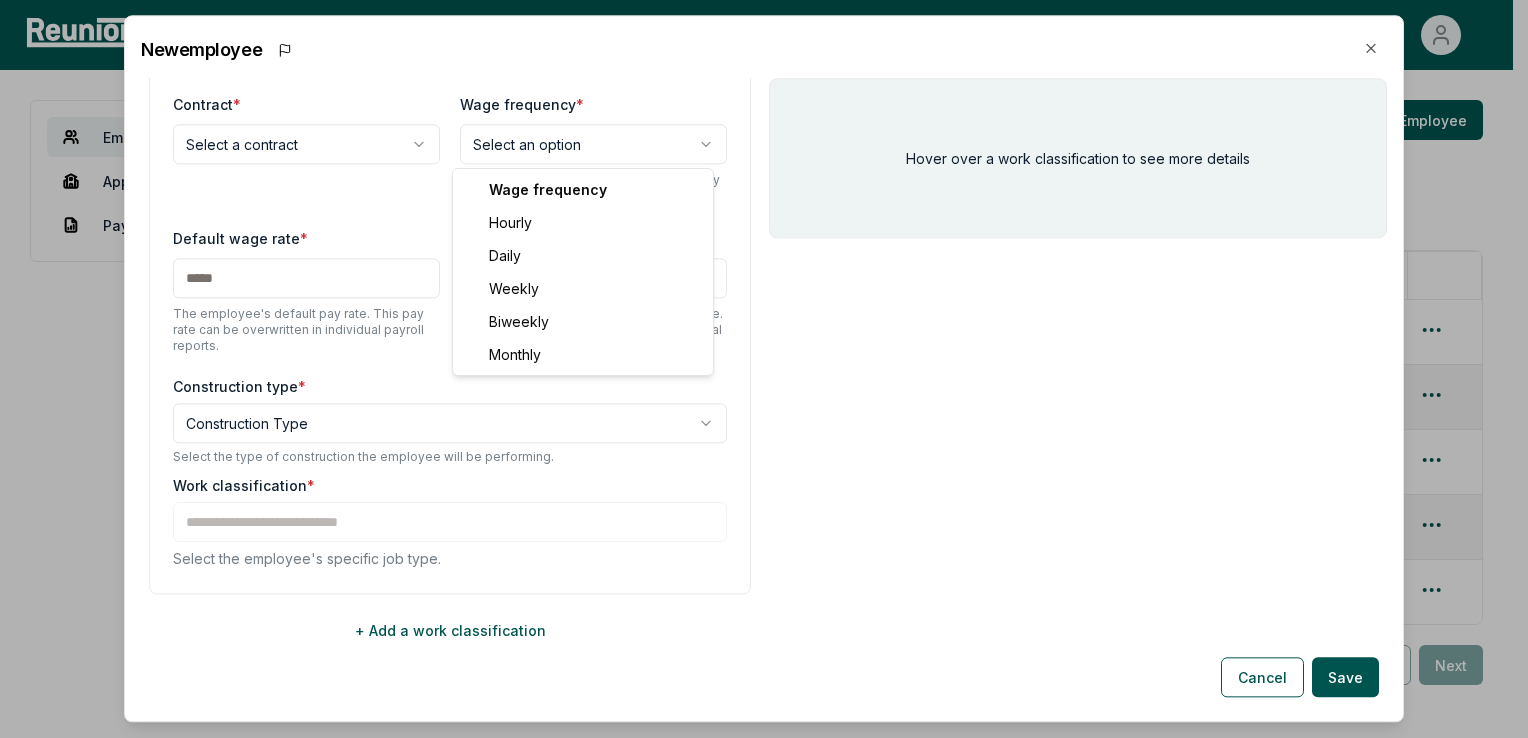 select on "******" 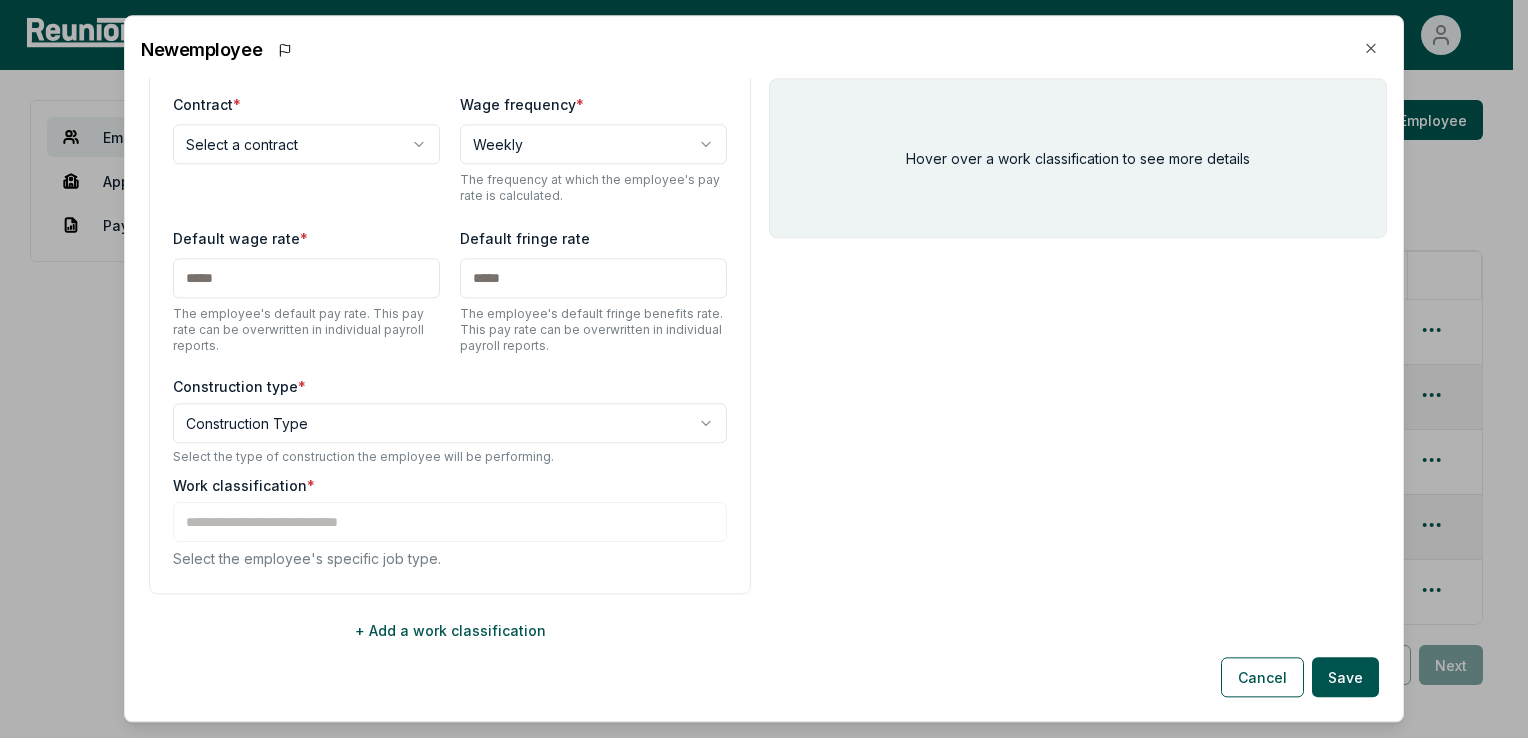 click at bounding box center [306, 278] 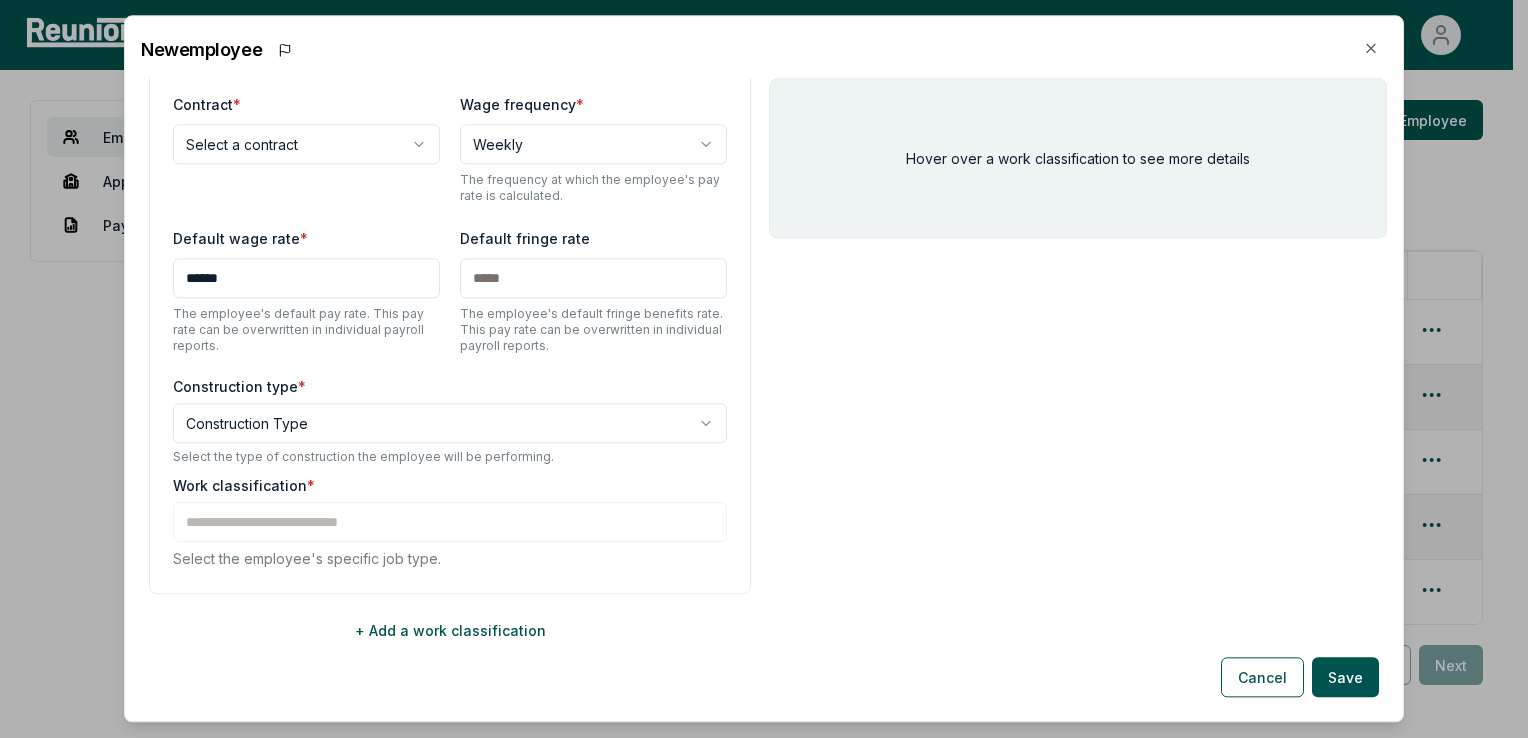 click at bounding box center [593, 278] 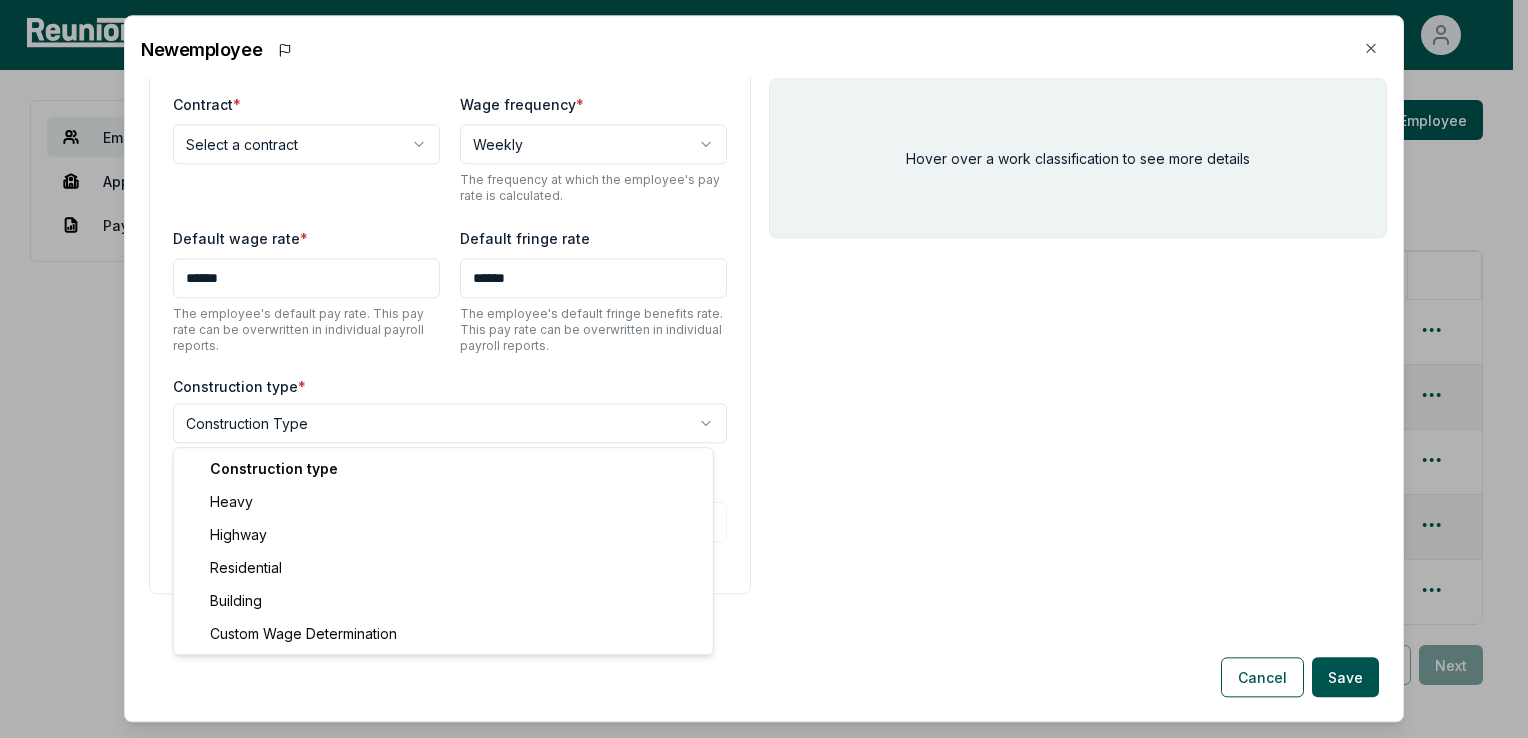 click on "Please visit us on your desktop We're working on making our marketplace mobile-friendly. For now, please visit Reunion on a desktop computer. Home Projects PWA Compliance Help Center [FIRST] Employees Apprenticeship Programs Payroll Reports Employees Create and manage employees. Add Employee Full Name Level Contractor Job Types Payroll reports Apprentice certificate Flagged [LAST] [LAST] Journeyworker American Hydro-National Electric Coil ELECTRICIAN   0 N/A [FIRST] [LAST] Journeyworker American Hydro-National Electric Coil ELECTRICIAN   0 N/A [FIRST]  [LAST] Journeyworker American Hydro-National Electric Coil ELECTRICIAN   0 N/A [FIRST] saldana Journeyworker American Hydro-National Electric Coil ELECTRICIAN   0 N/A test user Journeyworker American Hydro-National Electric Coil ELECTRICIAN   0 N/A Showing  1  to  5  of  5  entries 1 Previous Next
New  employee First name  * Last name  * Email Phone number Contractor  * American Hydro-National Electric Coil Level  * 1  *" at bounding box center (756, 437) 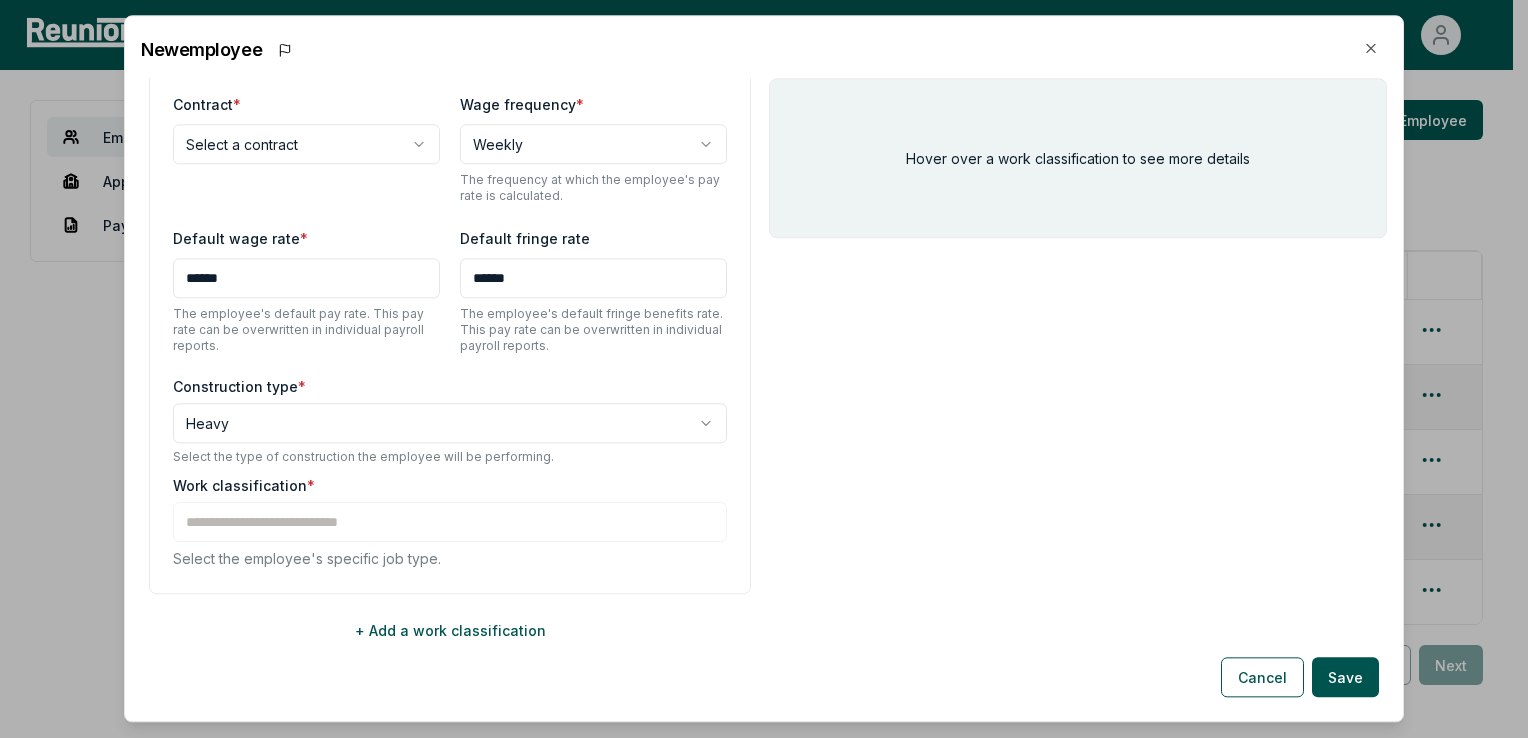 click on "Select the employee's specific job type." at bounding box center (450, 558) 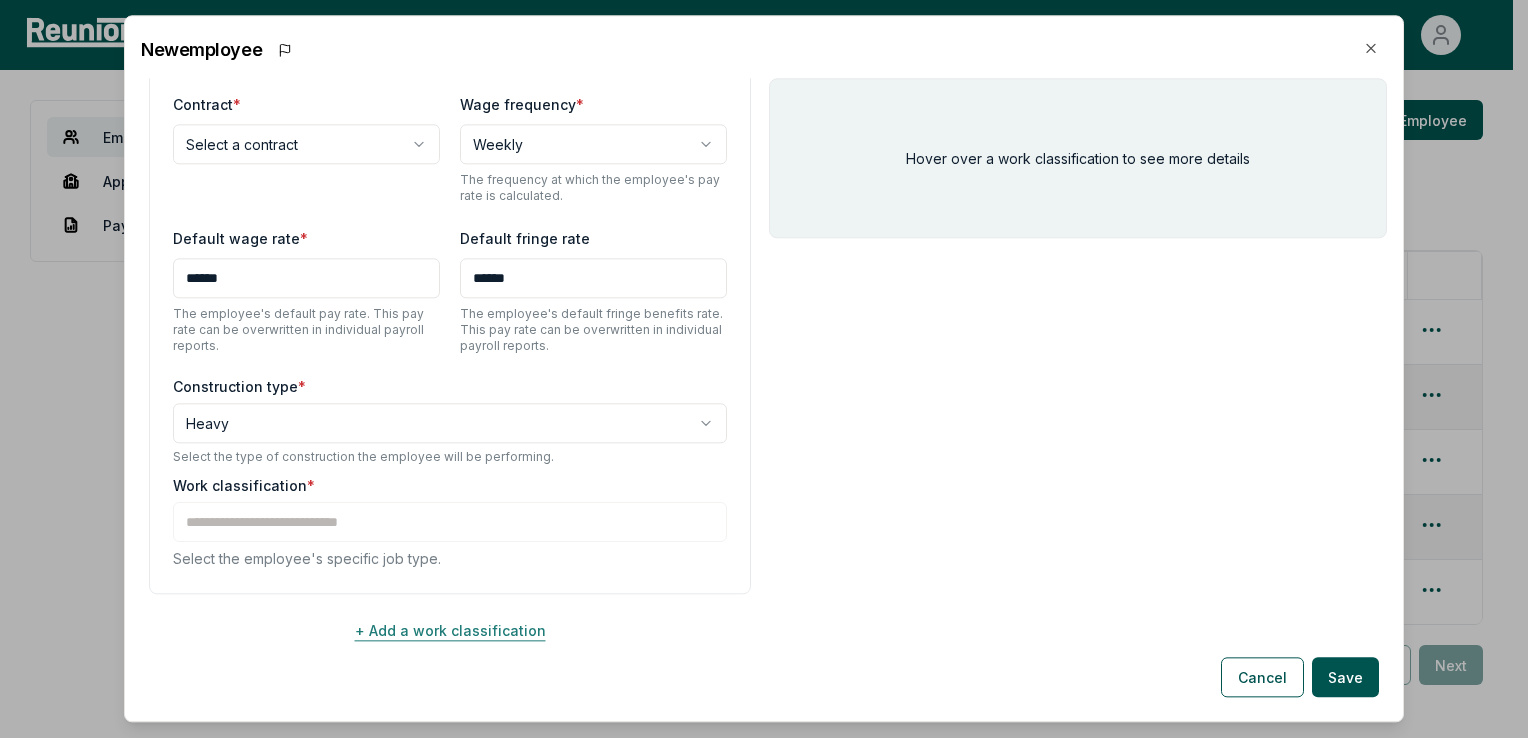click on "+ Add a work classification" at bounding box center [450, 630] 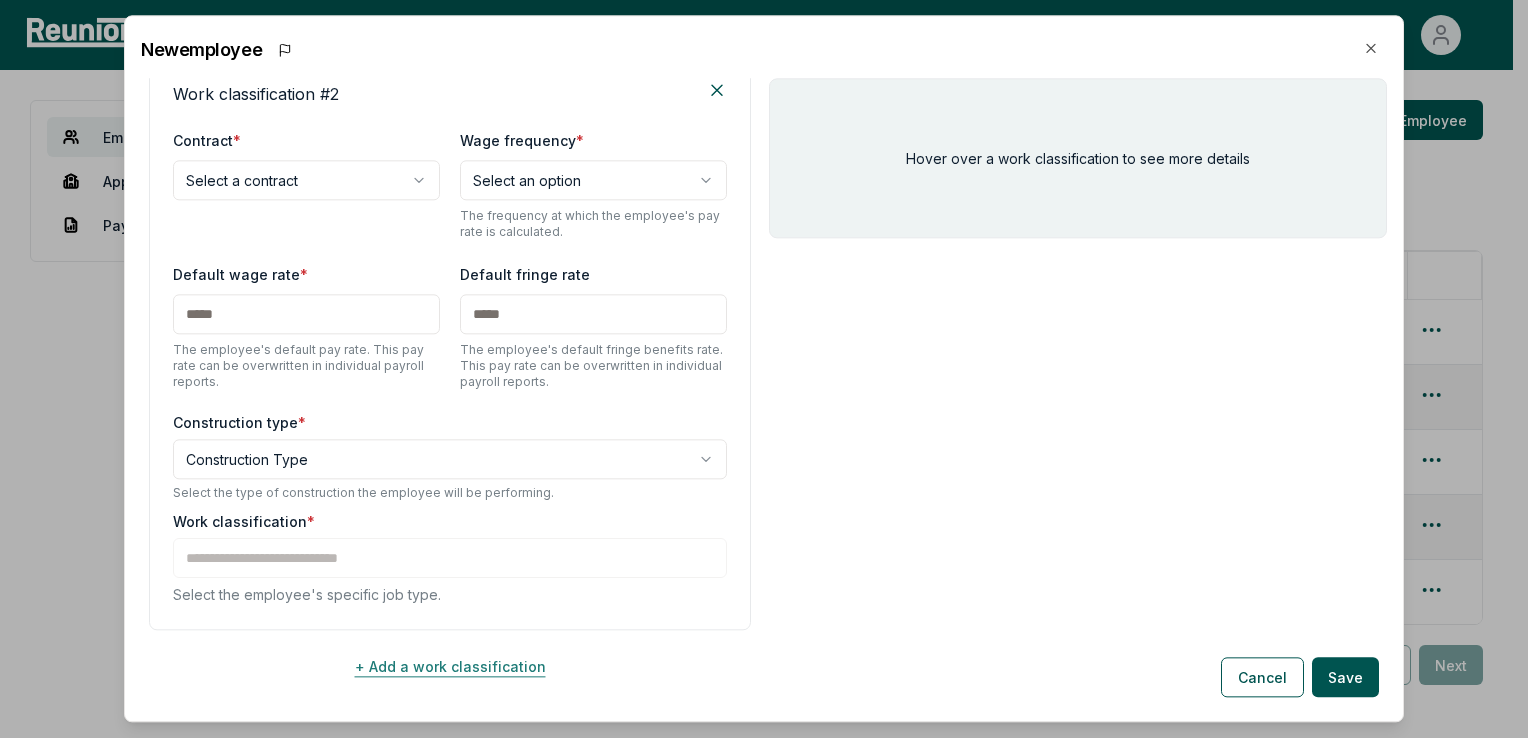 scroll, scrollTop: 960, scrollLeft: 0, axis: vertical 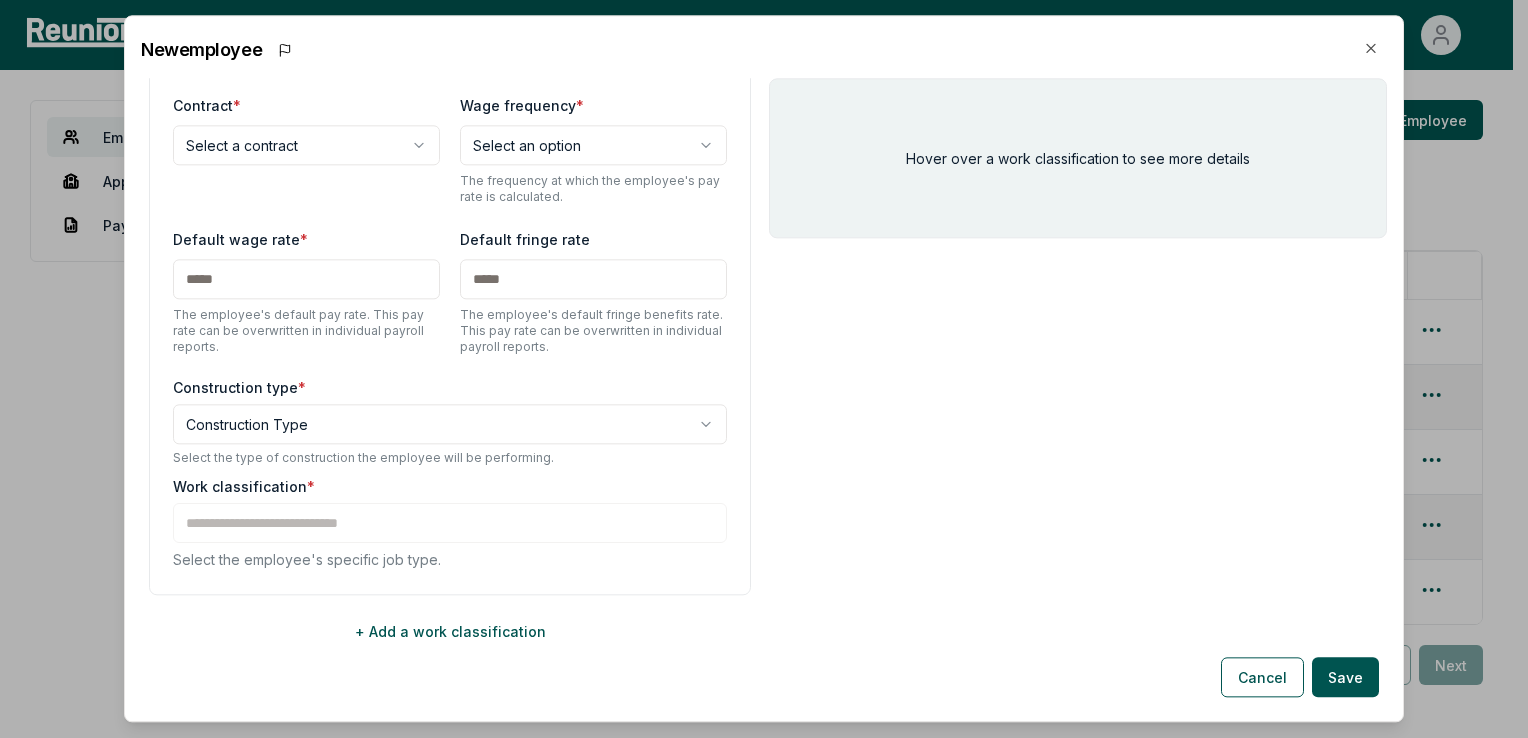 click at bounding box center (306, 279) 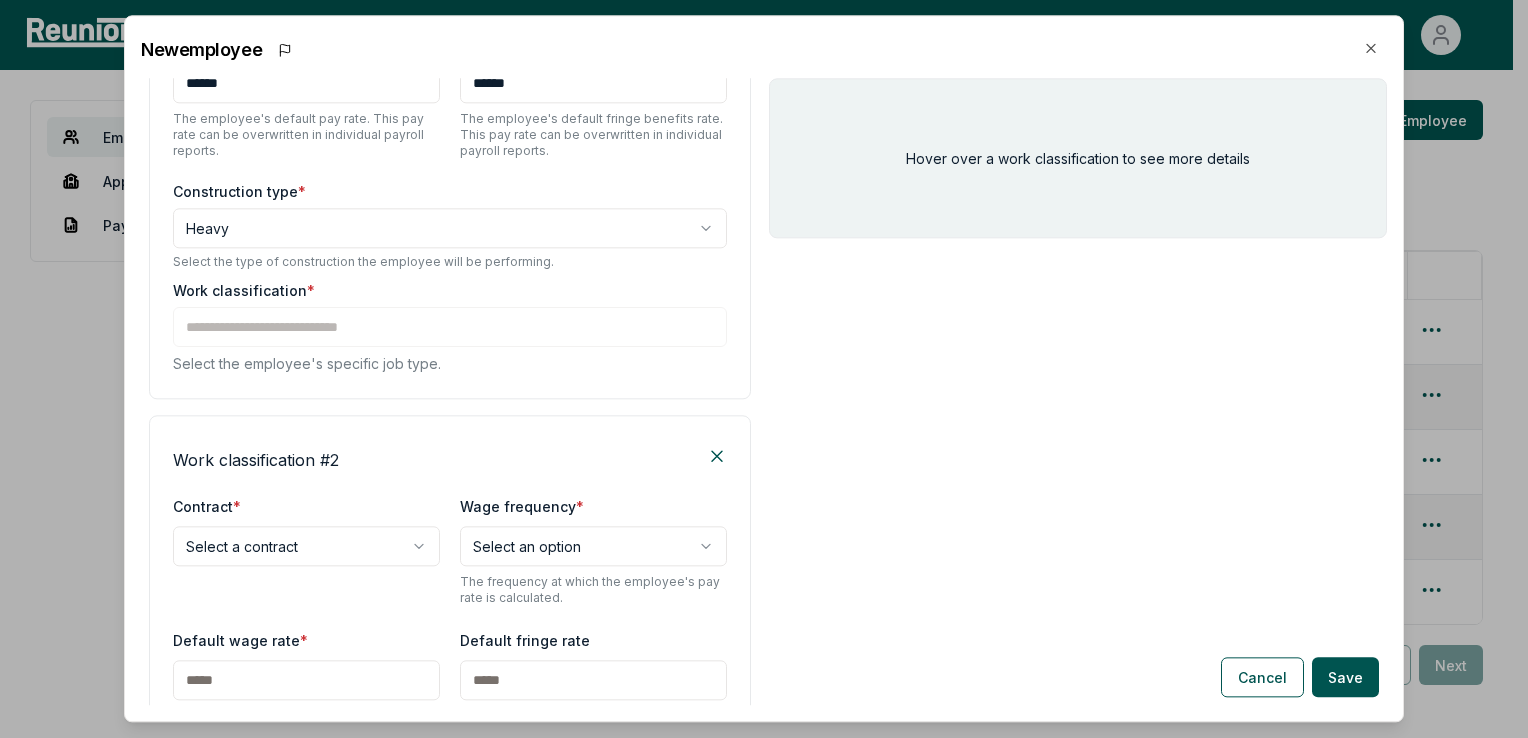 scroll, scrollTop: 560, scrollLeft: 0, axis: vertical 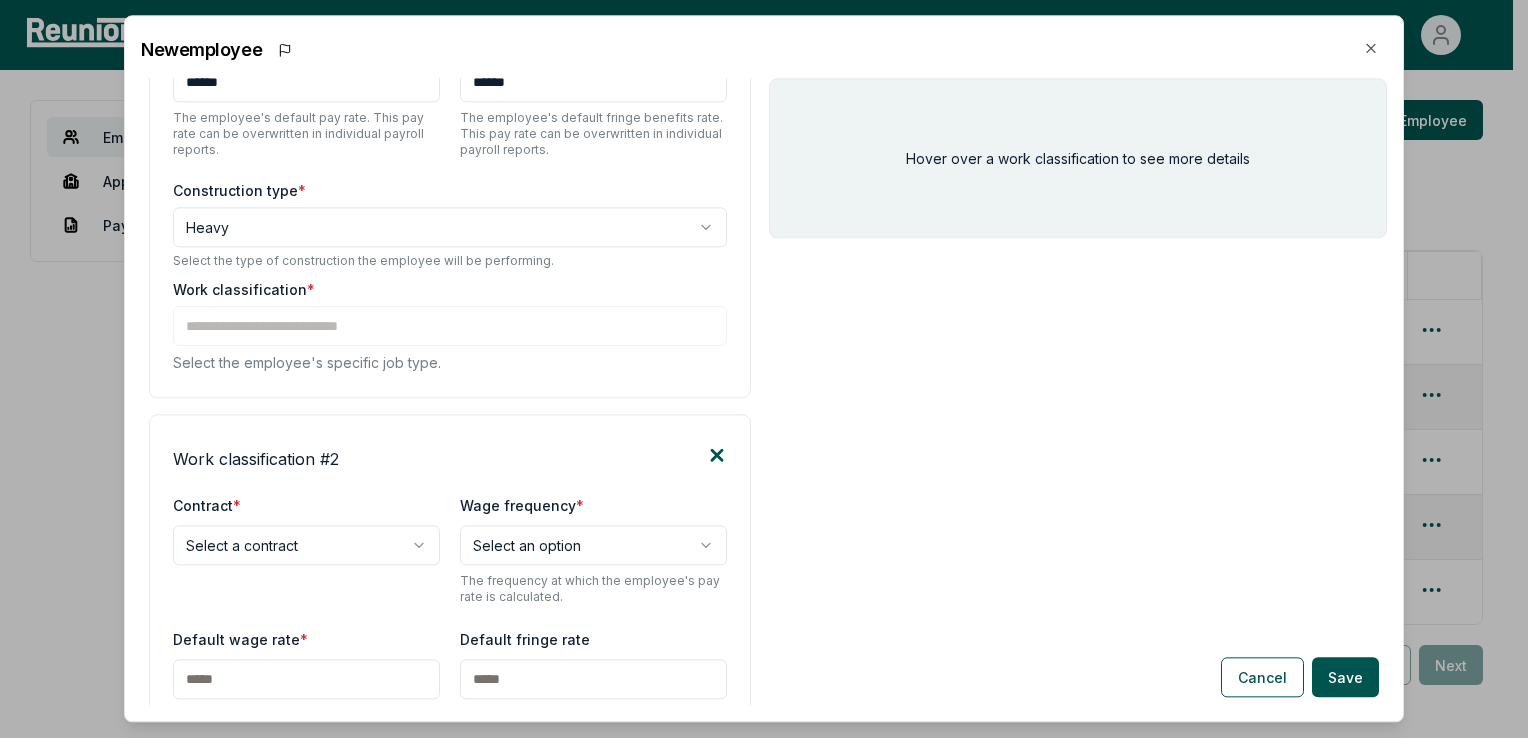 click 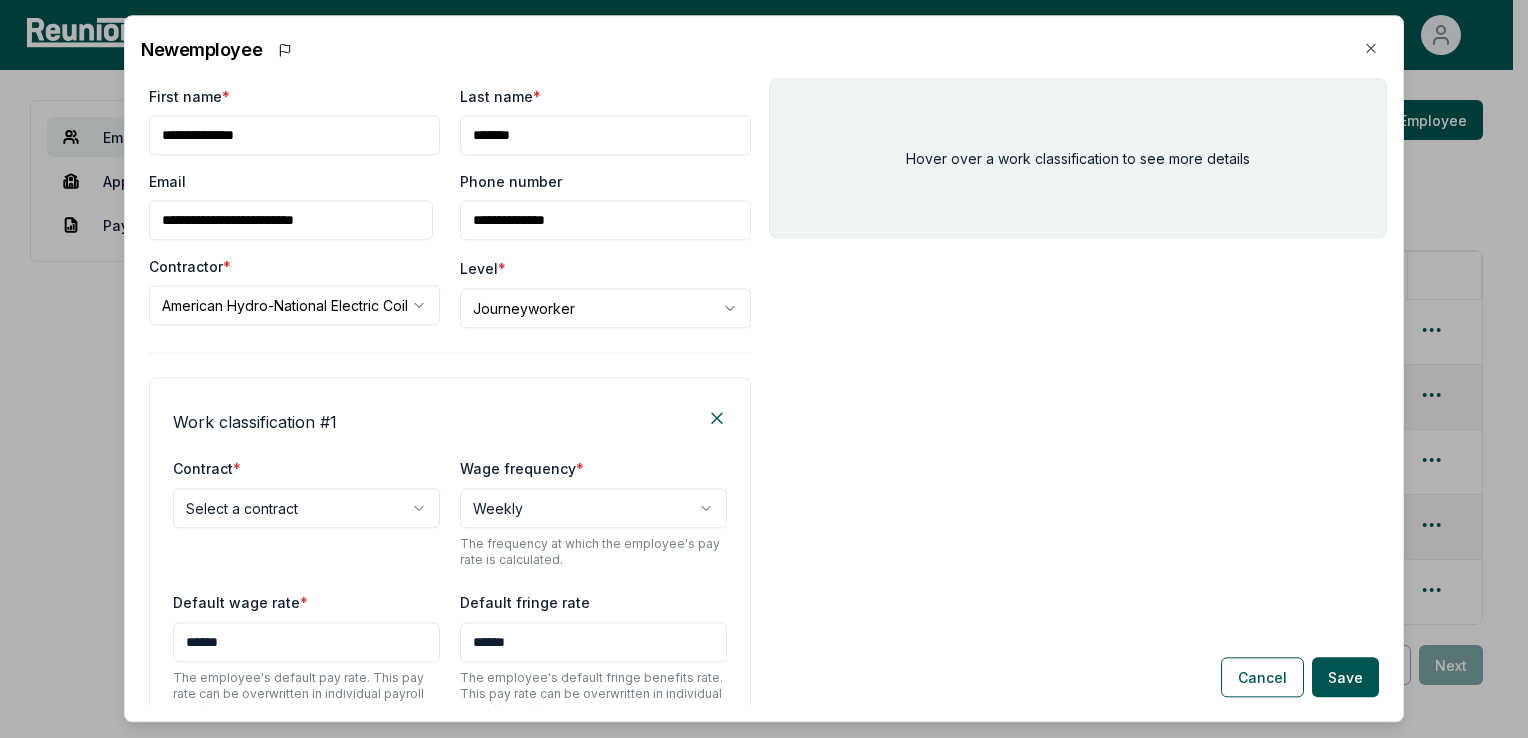 scroll, scrollTop: 0, scrollLeft: 0, axis: both 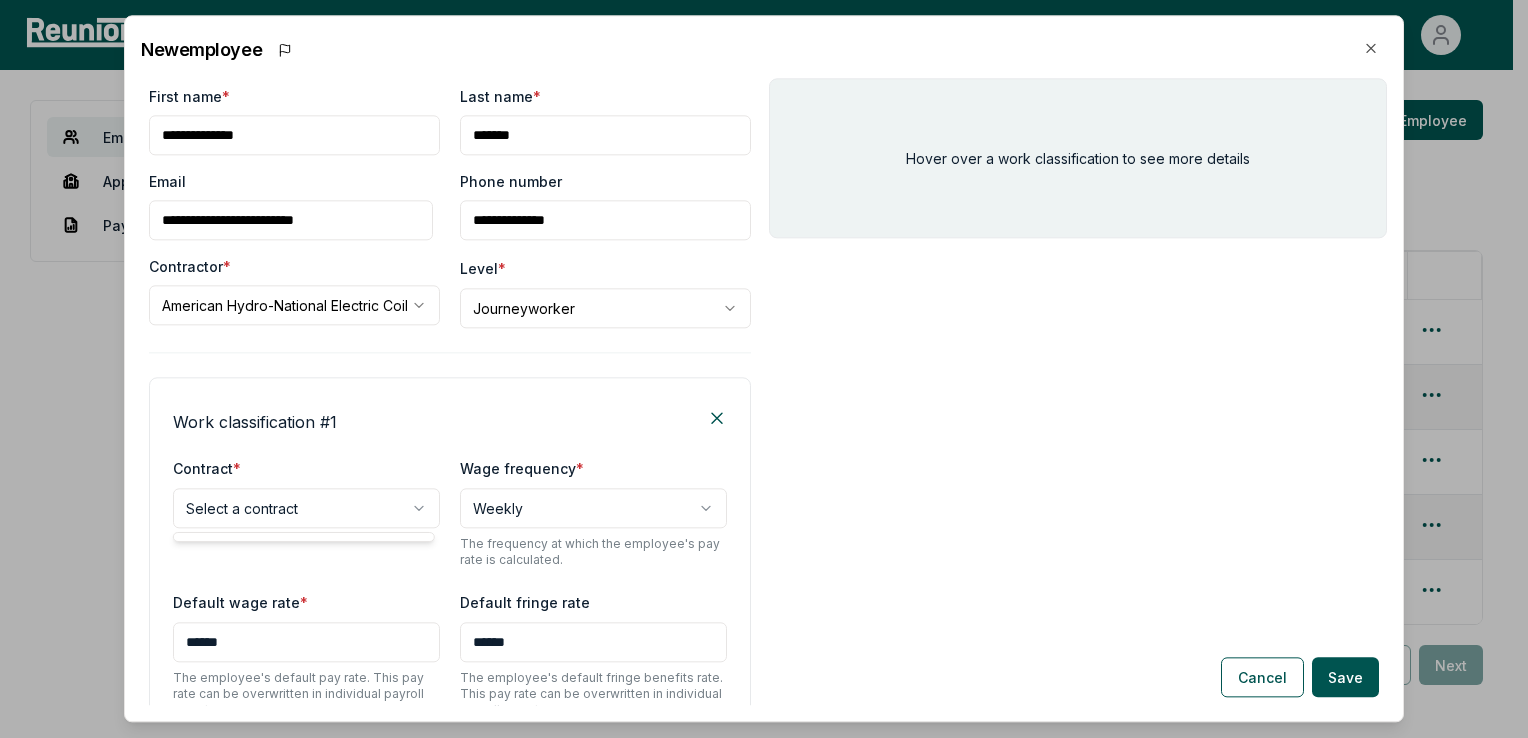 click on "Please visit us on your desktop We're working on making our marketplace mobile-friendly. For now, please visit Reunion on a desktop computer. Home Projects PWA Compliance Help Center [FIRST] Employees Apprenticeship Programs Payroll Reports Employees Create and manage employees. Add Employee Full Name Level Contractor Job Types Payroll reports Apprentice certificate Flagged [LAST] [LAST] Journeyworker American Hydro-National Electric Coil ELECTRICIAN   0 N/A [FIRST] [LAST] Journeyworker American Hydro-National Electric Coil ELECTRICIAN   0 N/A [FIRST]  [LAST] Journeyworker American Hydro-National Electric Coil ELECTRICIAN   0 N/A [FIRST] saldana Journeyworker American Hydro-National Electric Coil ELECTRICIAN   0 N/A test user Journeyworker American Hydro-National Electric Coil ELECTRICIAN   0 N/A Showing  1  to  5  of  5  entries 1 Previous Next
New  employee First name  * Last name  * Email Phone number Contractor  * American Hydro-National Electric Coil Level  * 1  *" at bounding box center [756, 437] 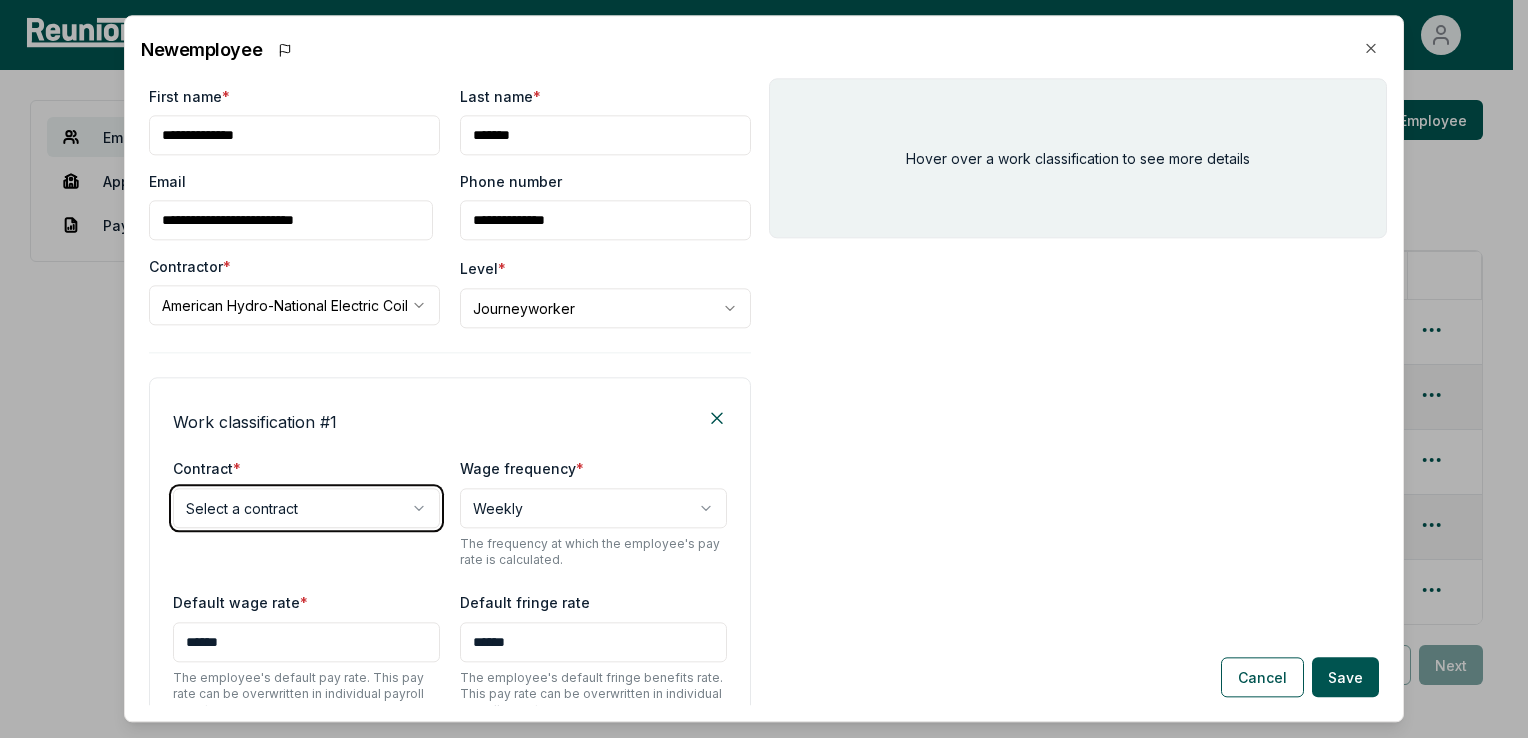 click on "Please visit us on your desktop We're working on making our marketplace mobile-friendly. For now, please visit Reunion on a desktop computer. Home Projects PWA Compliance Help Center [FIRST] Employees Apprenticeship Programs Payroll Reports Employees Create and manage employees. Add Employee Full Name Level Contractor Job Types Payroll reports Apprentice certificate Flagged [LAST] [LAST] Journeyworker American Hydro-National Electric Coil ELECTRICIAN   0 N/A [FIRST] [LAST] Journeyworker American Hydro-National Electric Coil ELECTRICIAN   0 N/A [FIRST]  [LAST] Journeyworker American Hydro-National Electric Coil ELECTRICIAN   0 N/A [FIRST] saldana Journeyworker American Hydro-National Electric Coil ELECTRICIAN   0 N/A test user Journeyworker American Hydro-National Electric Coil ELECTRICIAN   0 N/A Showing  1  to  5  of  5  entries 1 Previous Next
New  employee First name  * Last name  * Email Phone number Contractor  * American Hydro-National Electric Coil Level  * 1  *" at bounding box center [756, 437] 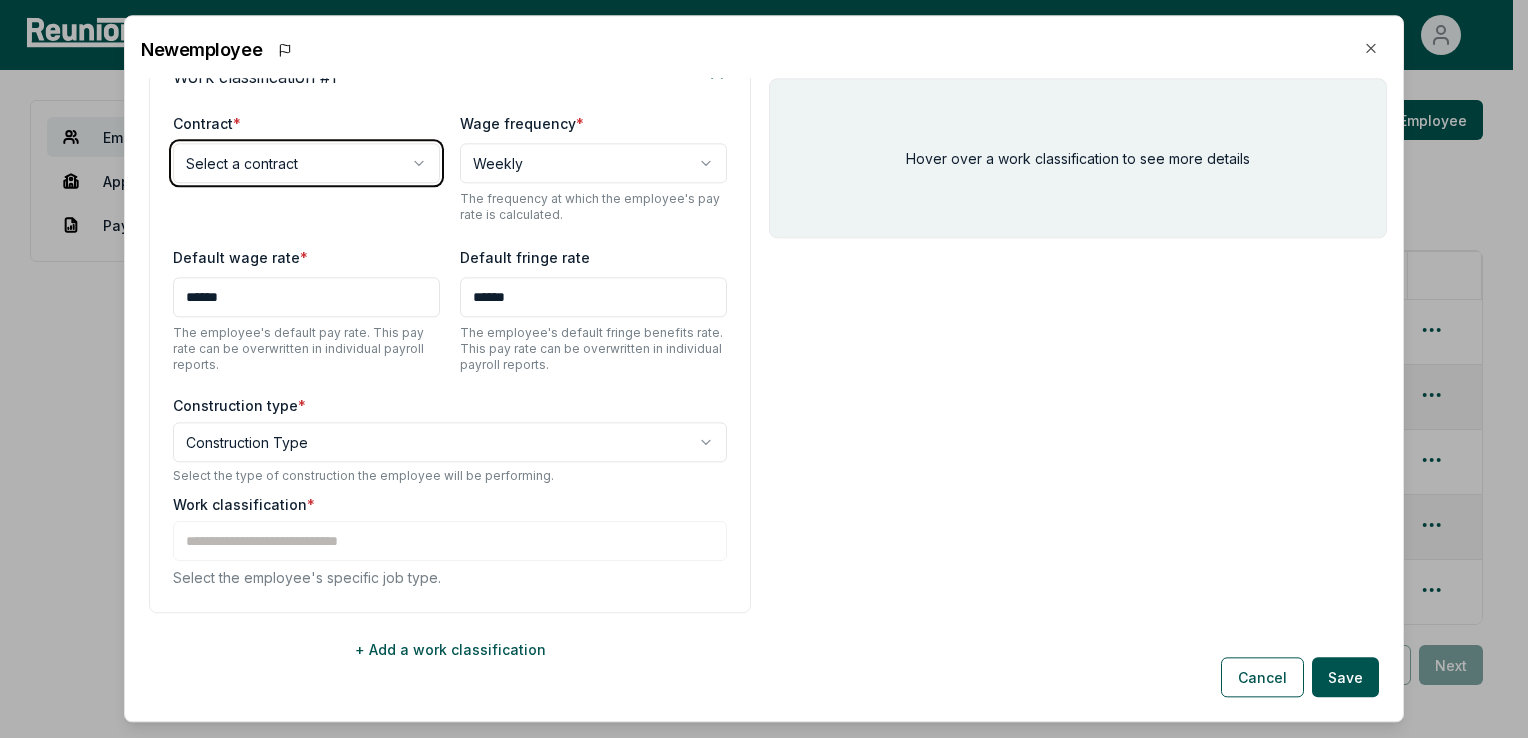 scroll, scrollTop: 364, scrollLeft: 0, axis: vertical 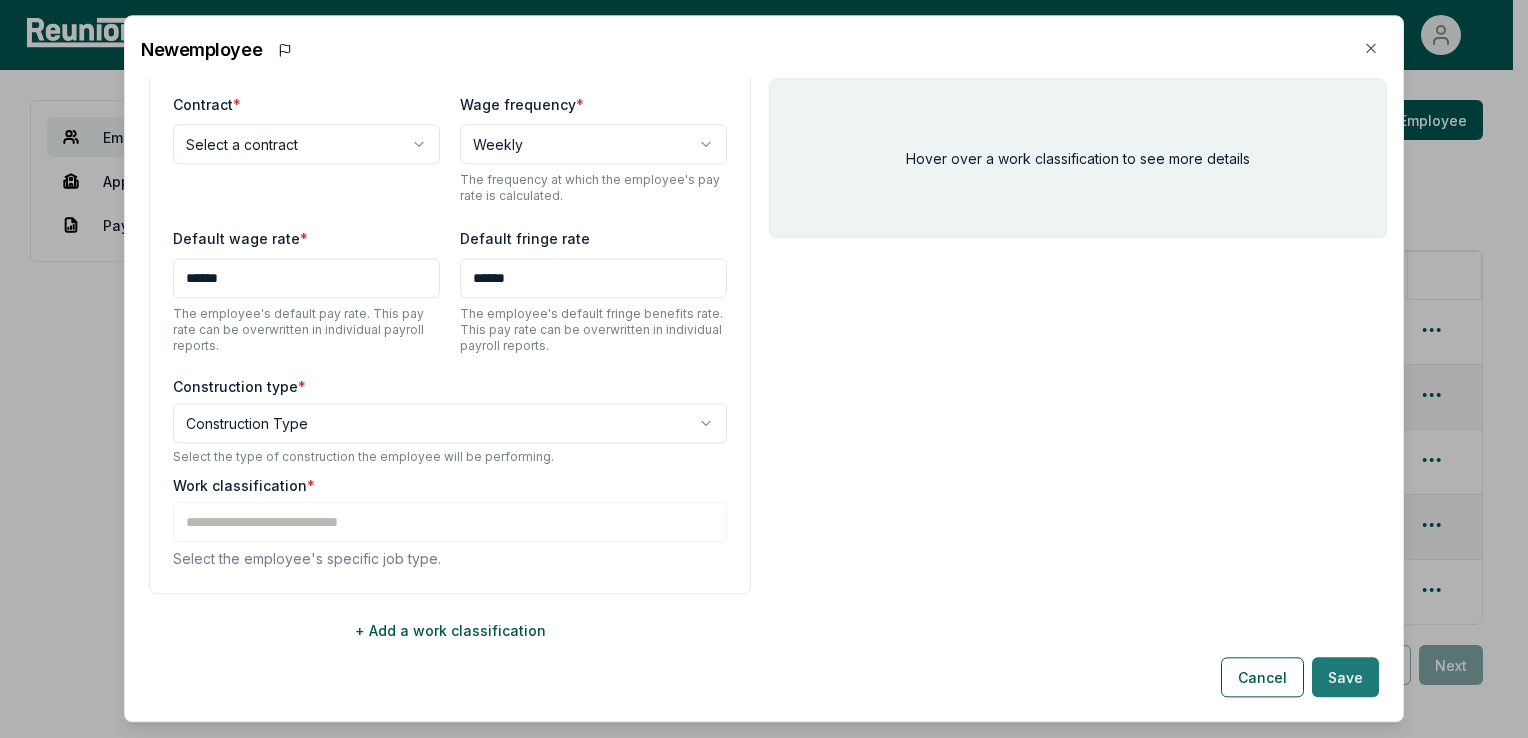 click on "Save" at bounding box center (1345, 678) 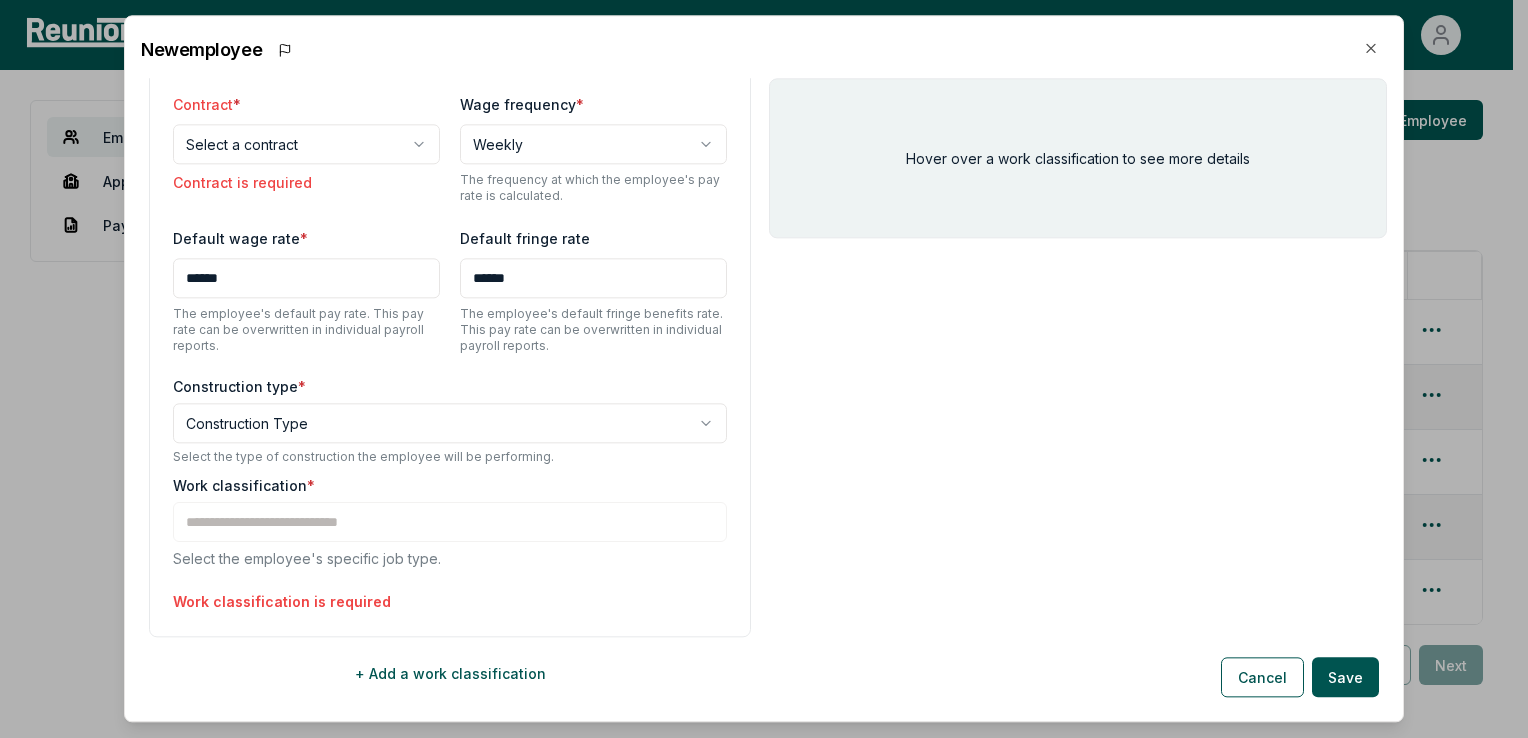 click on "Select the employee's specific job type." at bounding box center [450, 558] 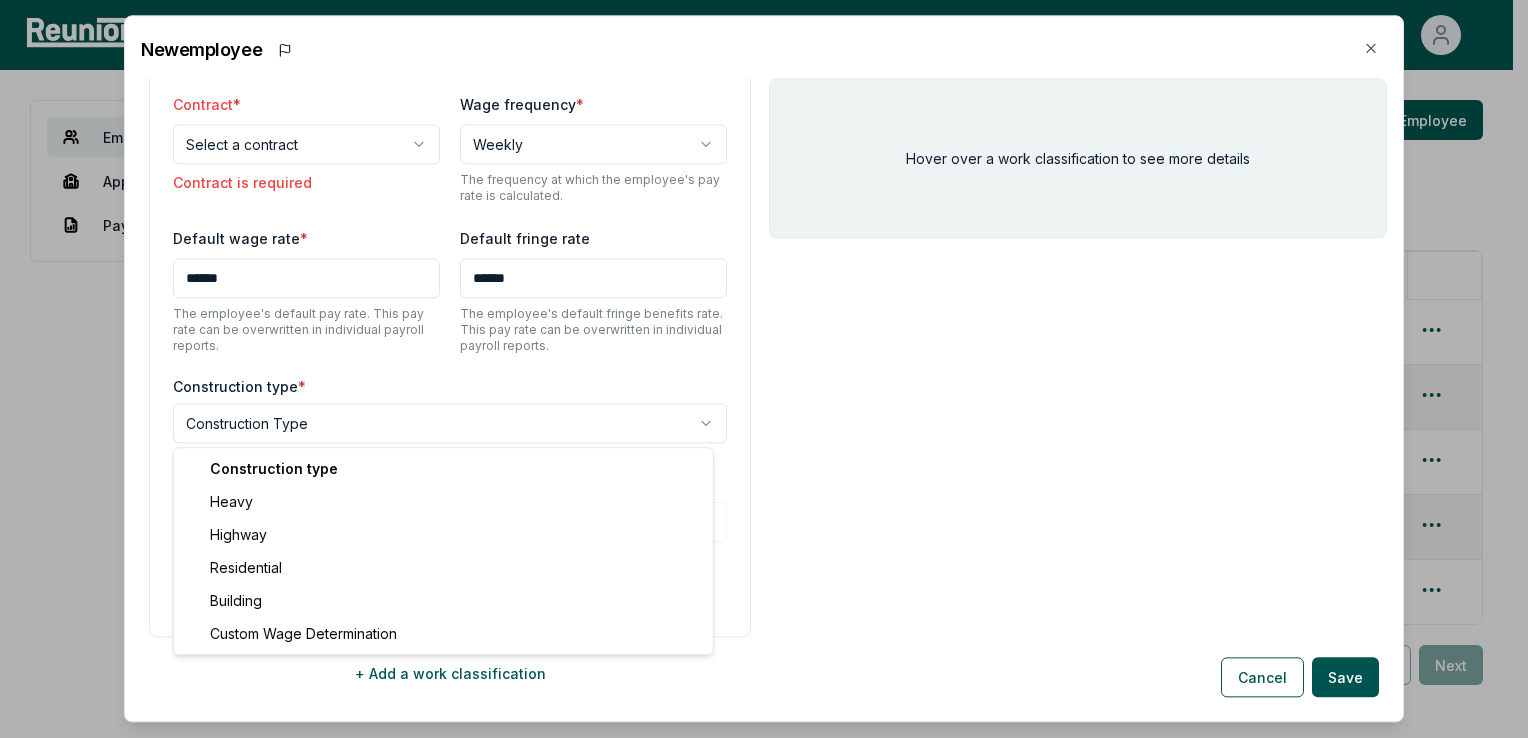 select on "*****" 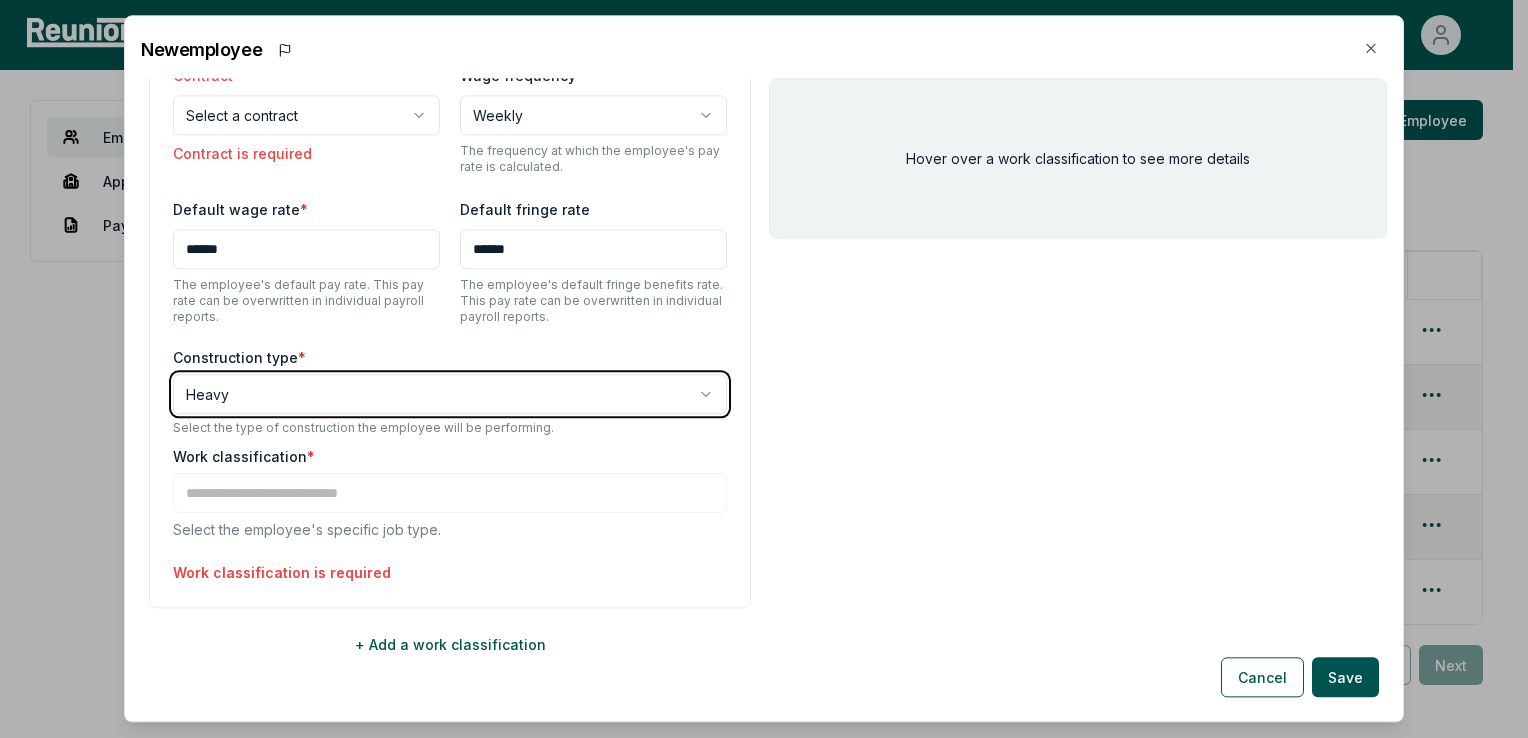 scroll, scrollTop: 406, scrollLeft: 0, axis: vertical 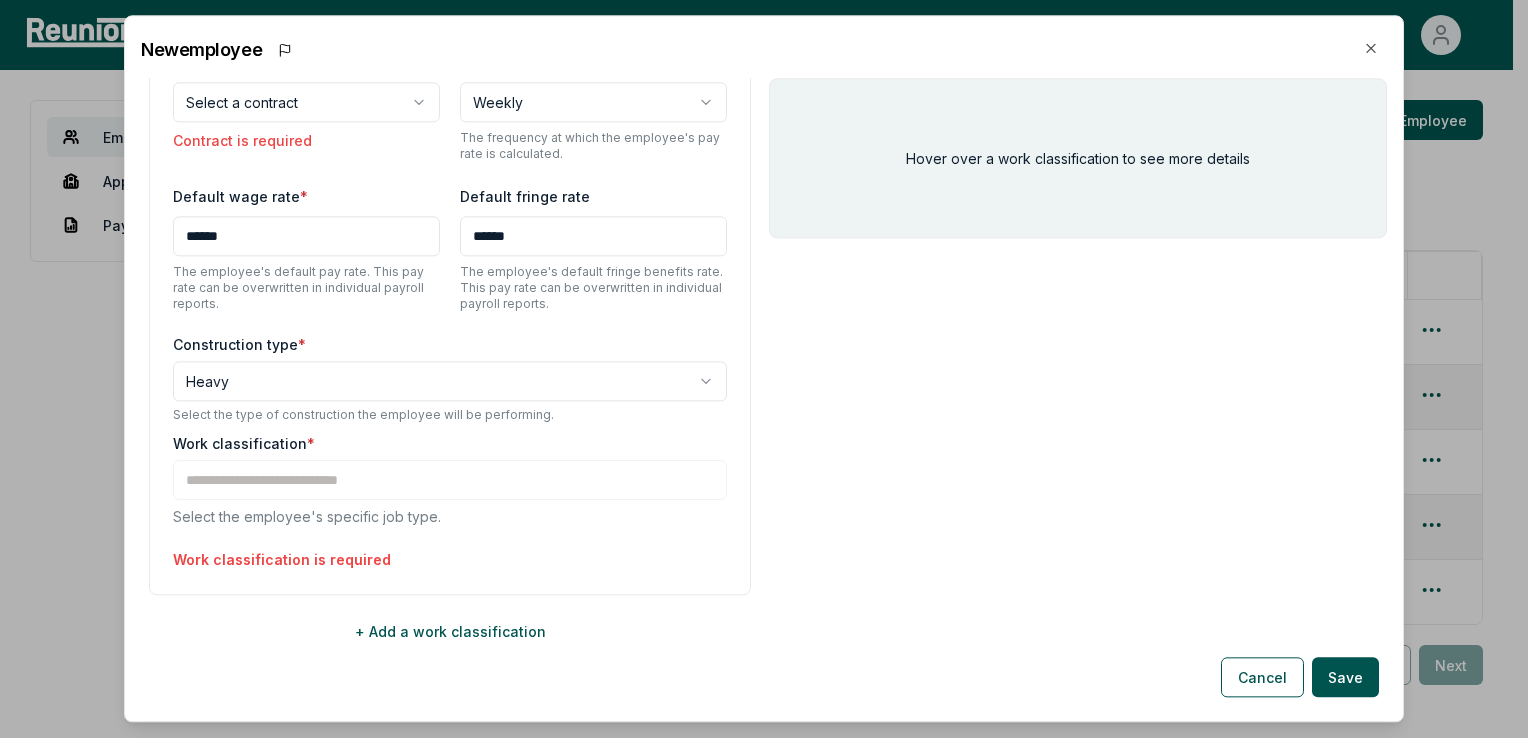 click on "**********" at bounding box center (450, 283) 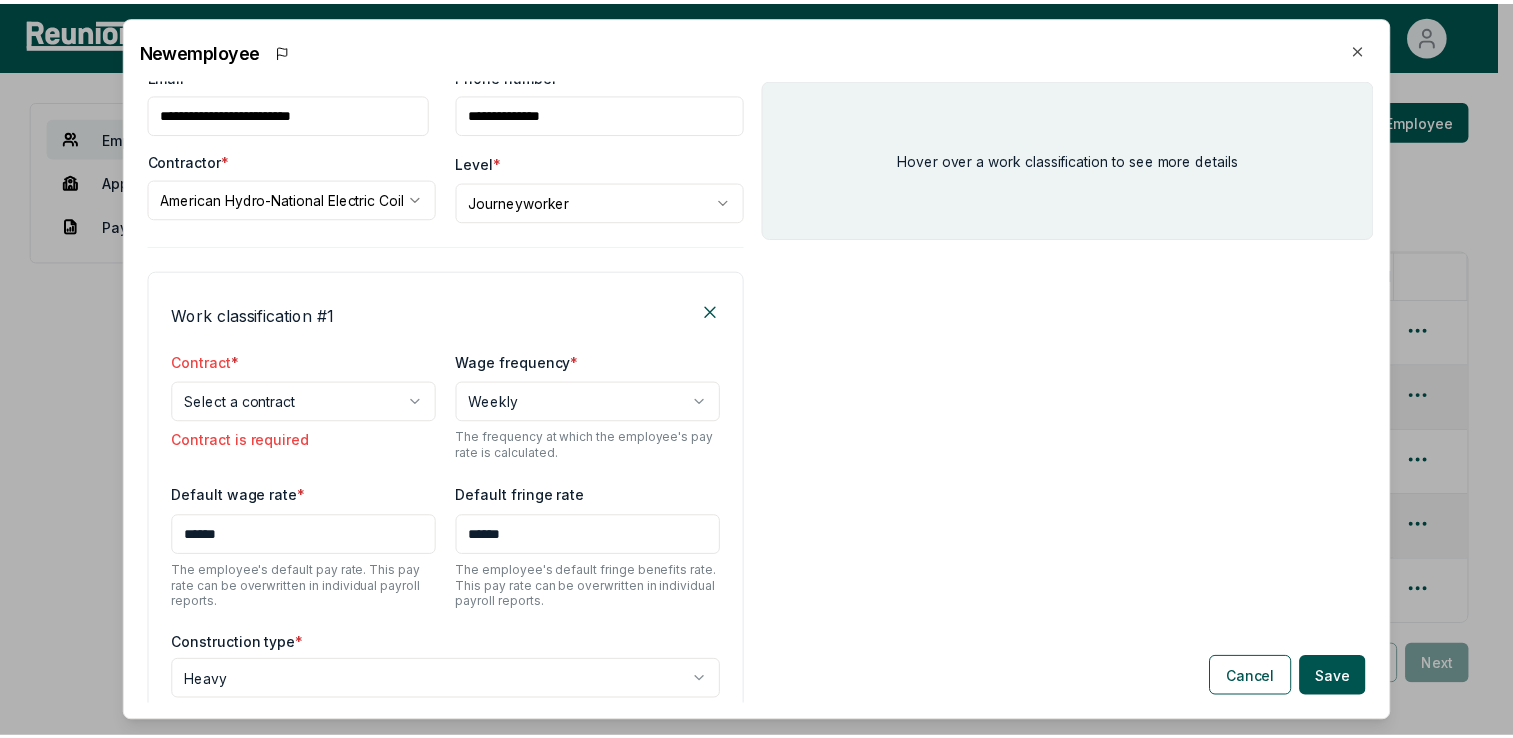 scroll, scrollTop: 106, scrollLeft: 0, axis: vertical 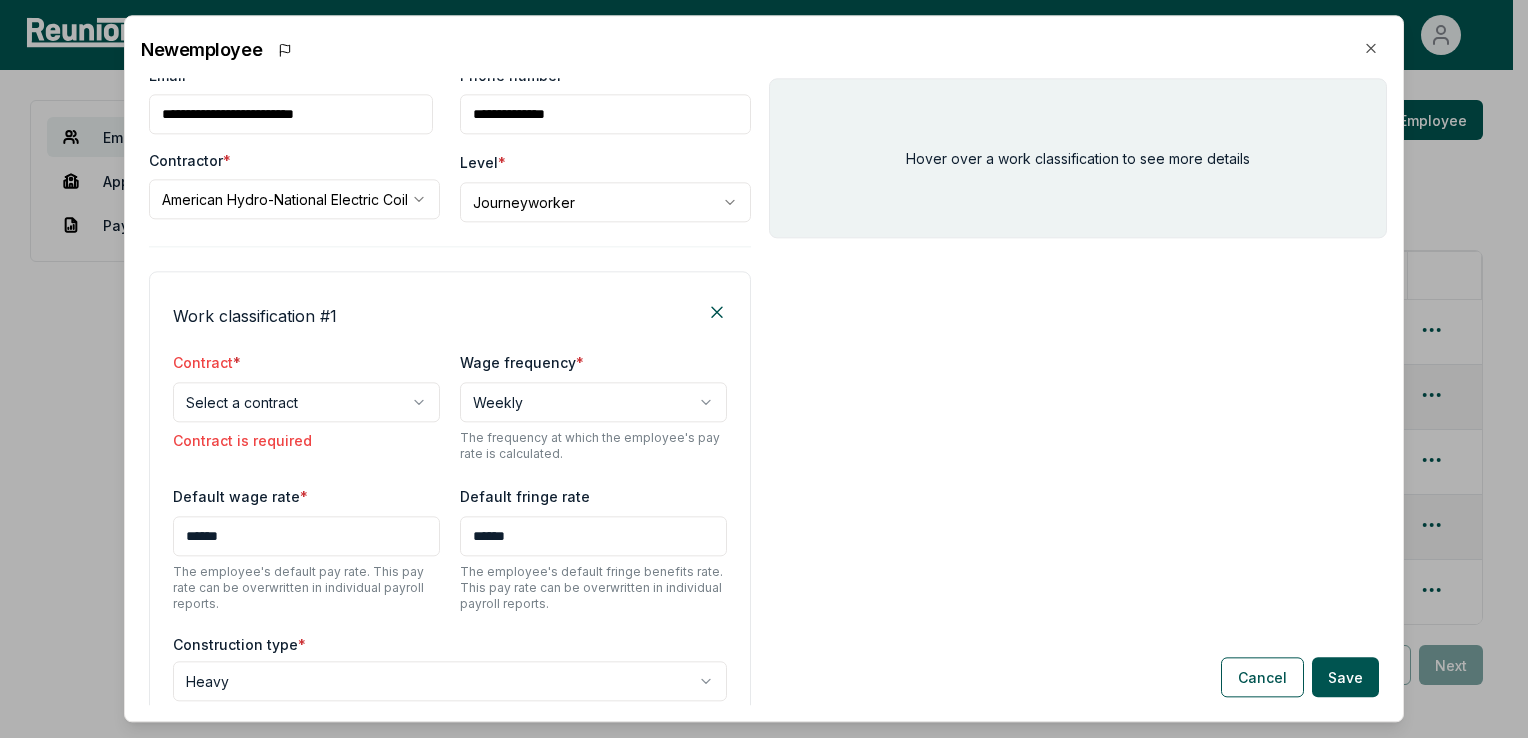 click on "Please visit us on your desktop We're working on making our marketplace mobile-friendly. For now, please visit Reunion on a desktop computer. Home Projects PWA Compliance Help Center [FIRST] Employees Apprenticeship Programs Payroll Reports Employees Create and manage employees. Add Employee Full Name Level Contractor Job Types Payroll reports Apprentice certificate Flagged [LAST] [LAST] Journeyworker American Hydro-National Electric Coil ELECTRICIAN   0 N/A [FIRST] [LAST] Journeyworker American Hydro-National Electric Coil ELECTRICIAN   0 N/A [FIRST]  [LAST] Journeyworker American Hydro-National Electric Coil ELECTRICIAN   0 N/A [FIRST] saldana Journeyworker American Hydro-National Electric Coil ELECTRICIAN   0 N/A test user Journeyworker American Hydro-National Electric Coil ELECTRICIAN   0 N/A Showing  1  to  5  of  5  entries 1 Previous Next
New  employee First name  * Last name  * Email Phone number Contractor  * American Hydro-National Electric Coil Level  * 1  *" at bounding box center (756, 437) 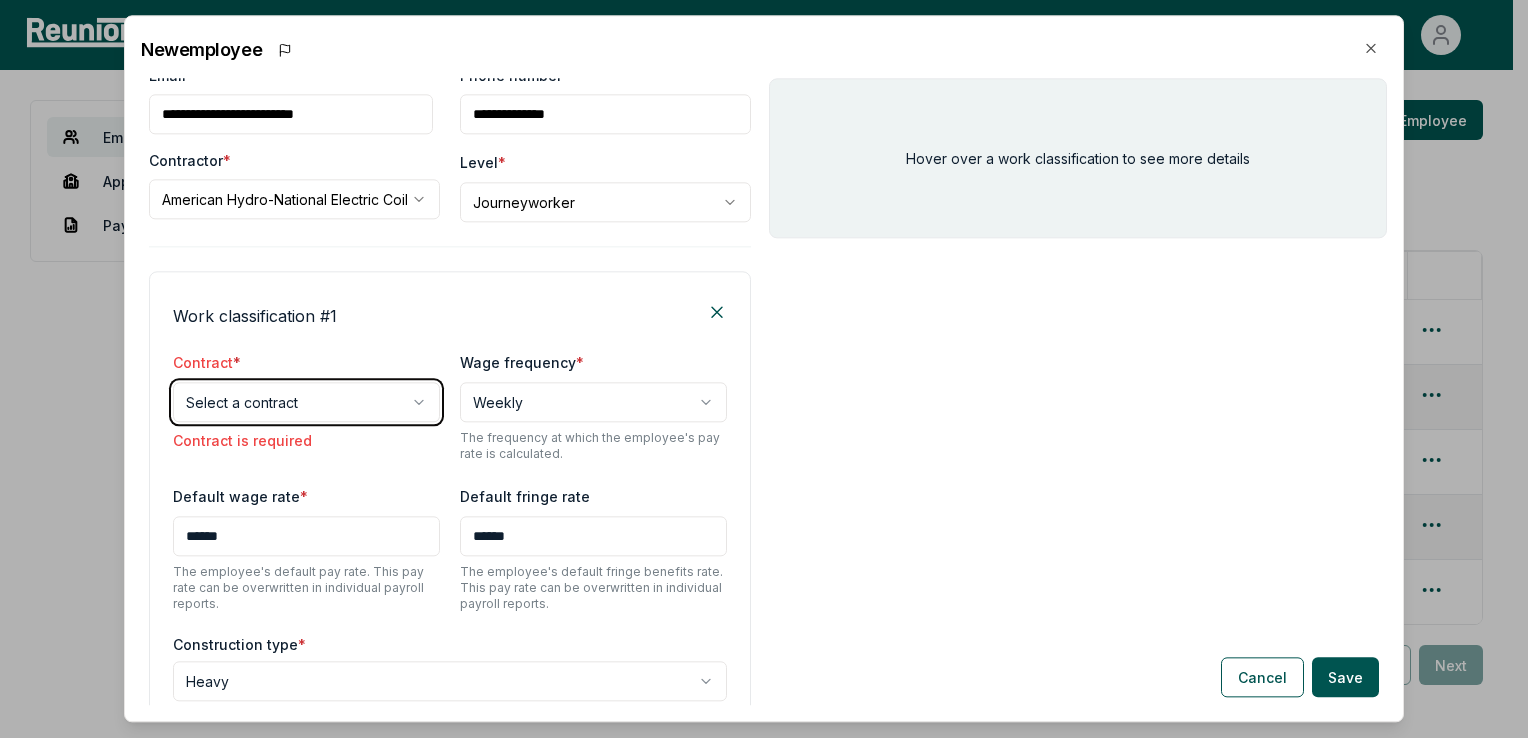 click on "Please visit us on your desktop We're working on making our marketplace mobile-friendly. For now, please visit Reunion on a desktop computer. Home Projects PWA Compliance Help Center [FIRST] Employees Apprenticeship Programs Payroll Reports Employees Create and manage employees. Add Employee Full Name Level Contractor Job Types Payroll reports Apprentice certificate Flagged [LAST] [LAST] Journeyworker American Hydro-National Electric Coil ELECTRICIAN   0 N/A [FIRST] [LAST] Journeyworker American Hydro-National Electric Coil ELECTRICIAN   0 N/A [FIRST]  [LAST] Journeyworker American Hydro-National Electric Coil ELECTRICIAN   0 N/A [FIRST] saldana Journeyworker American Hydro-National Electric Coil ELECTRICIAN   0 N/A test user Journeyworker American Hydro-National Electric Coil ELECTRICIAN   0 N/A Showing  1  to  5  of  5  entries 1 Previous Next
New  employee First name  * Last name  * Email Phone number Contractor  * American Hydro-National Electric Coil Level  * 1  *" at bounding box center (756, 437) 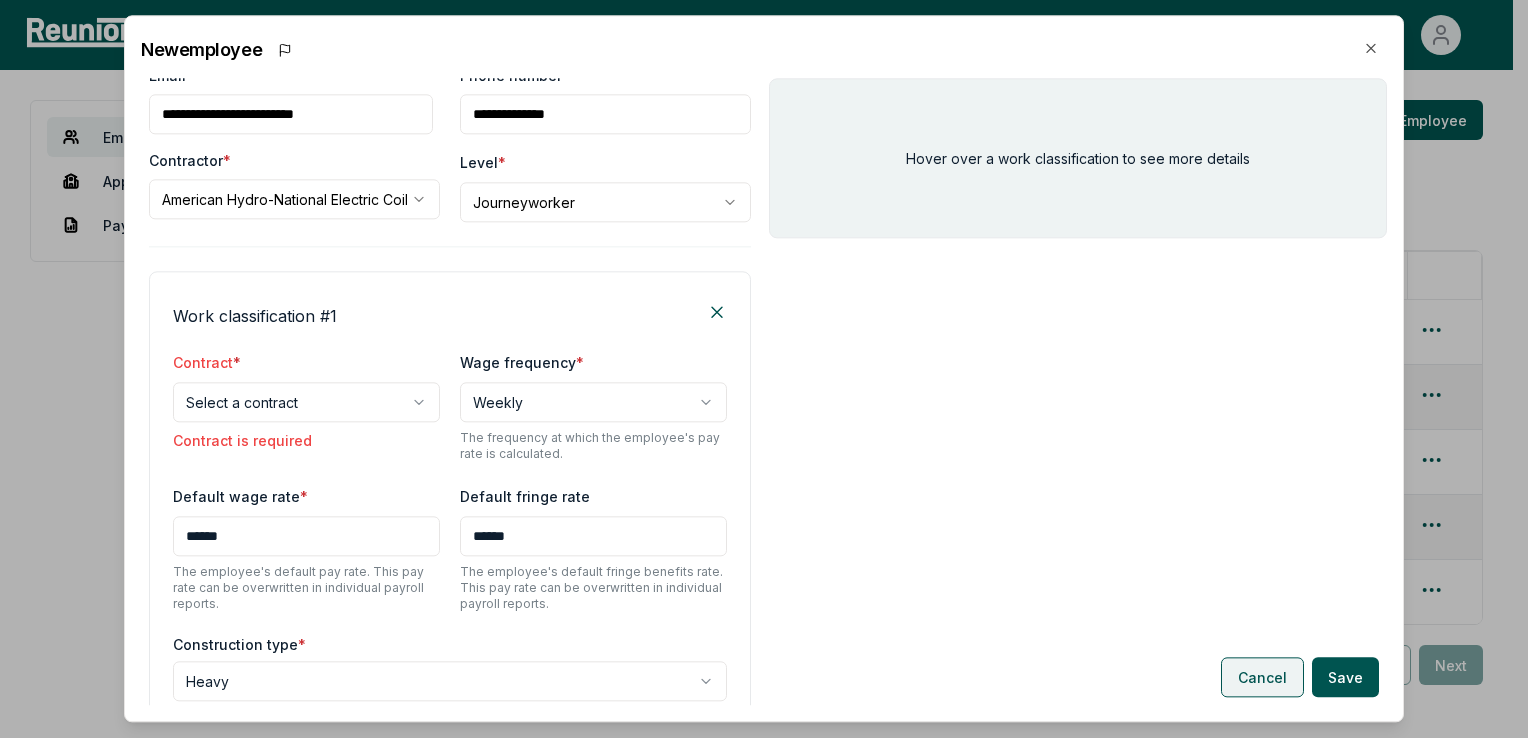 click on "Cancel" at bounding box center [1262, 678] 